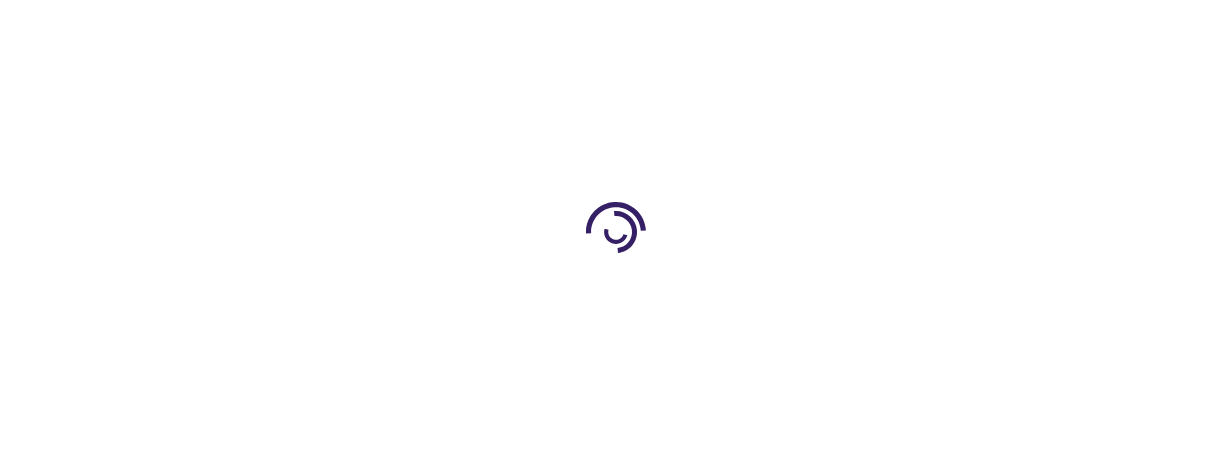 scroll, scrollTop: 0, scrollLeft: 0, axis: both 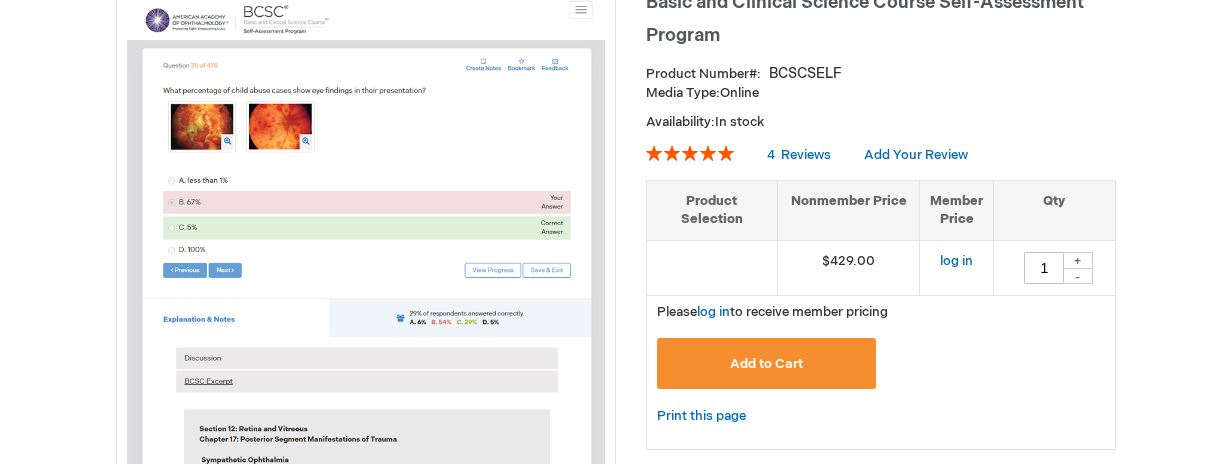 click on "Add to Cart" at bounding box center (766, 364) 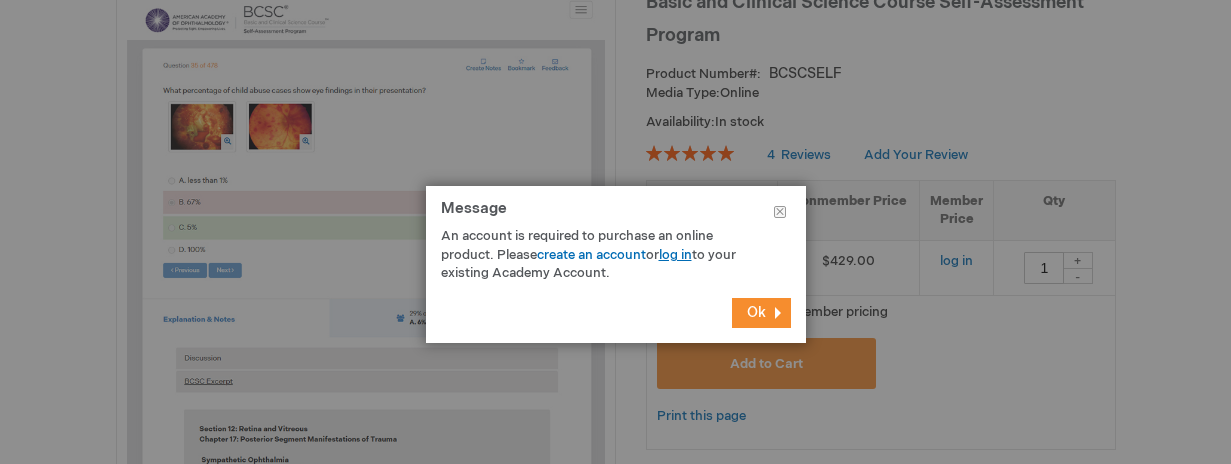 click on "log in" at bounding box center [675, 255] 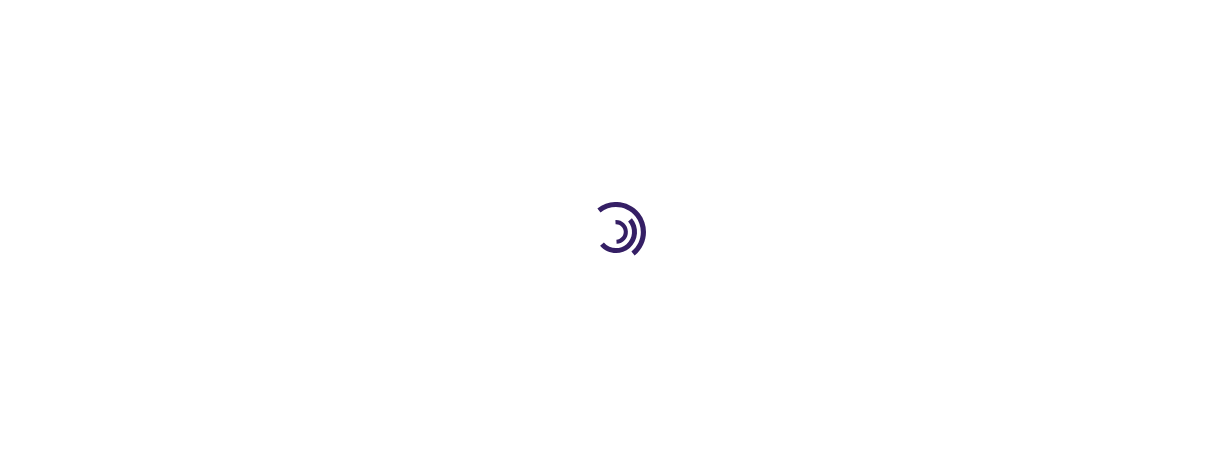 scroll, scrollTop: 0, scrollLeft: 0, axis: both 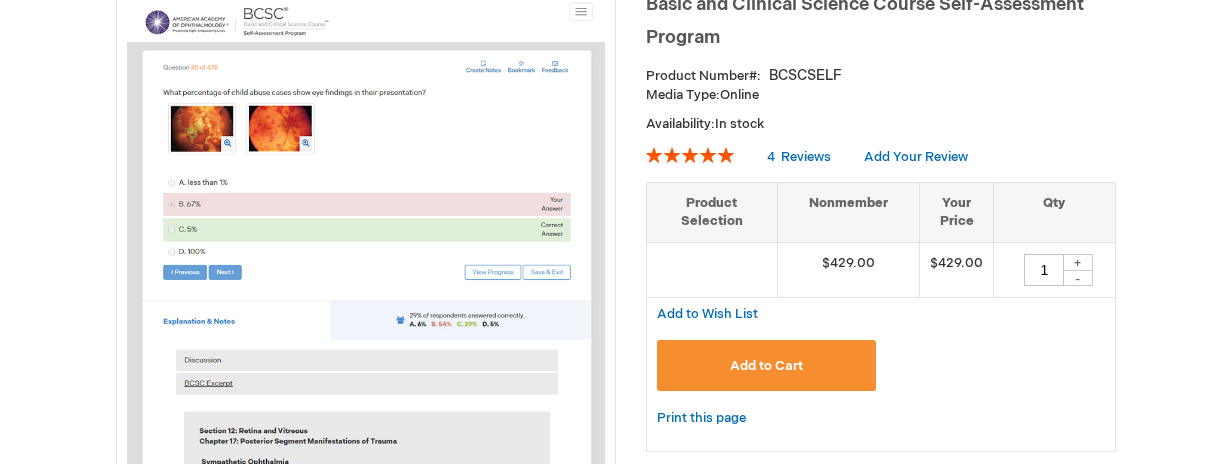 click on "Add to Cart" at bounding box center (766, 366) 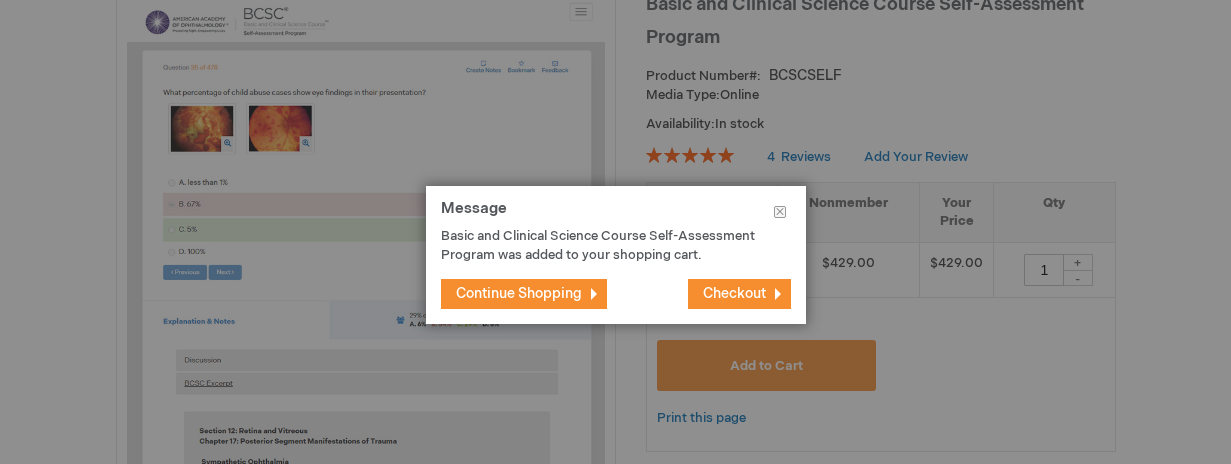 click on "Checkout" at bounding box center [739, 294] 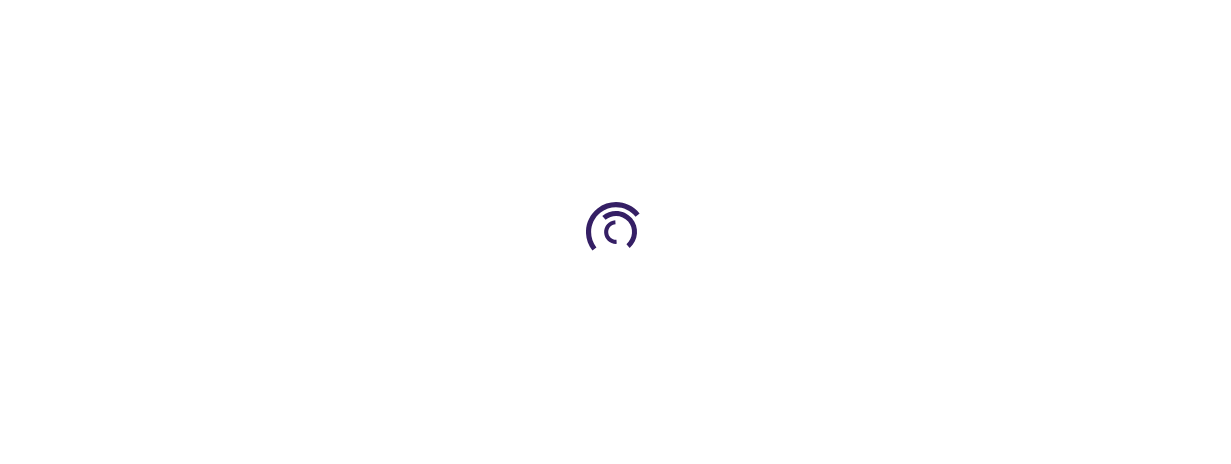 scroll, scrollTop: 0, scrollLeft: 0, axis: both 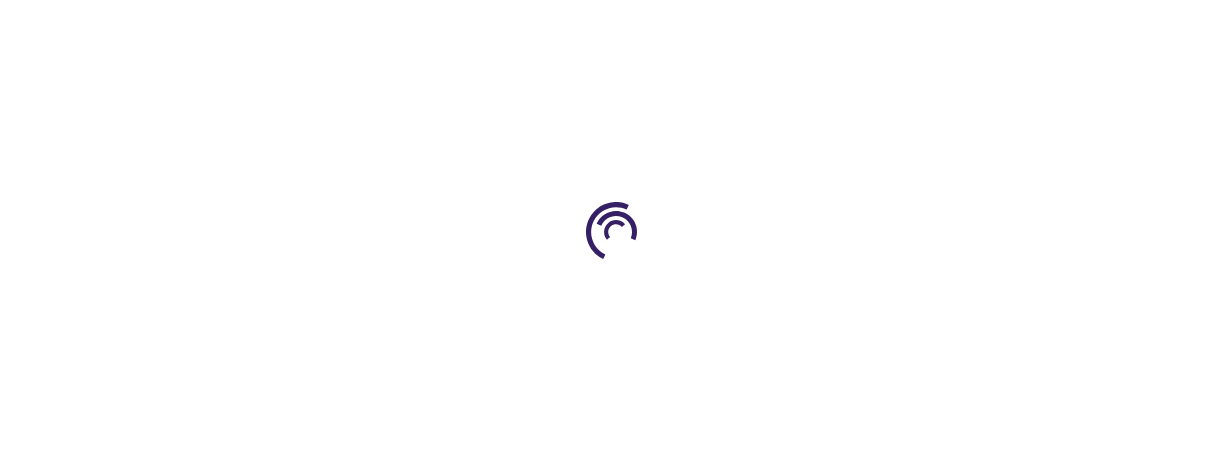 select on "US" 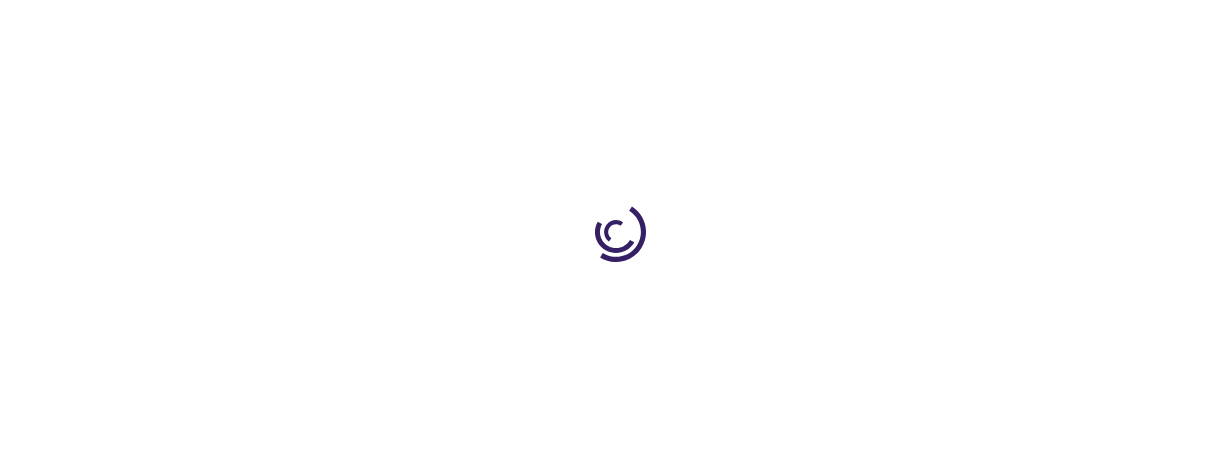 select on "12" 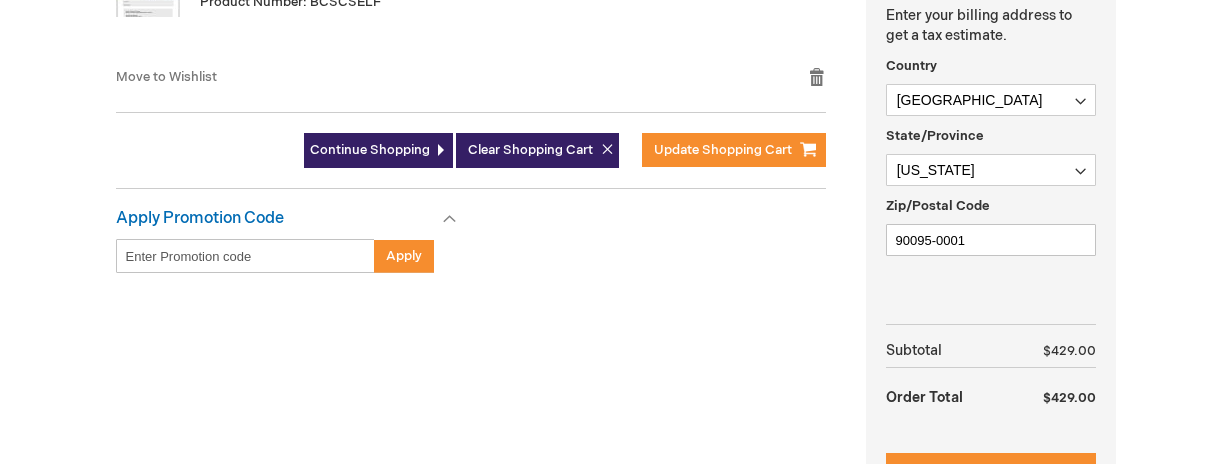 scroll, scrollTop: 617, scrollLeft: 0, axis: vertical 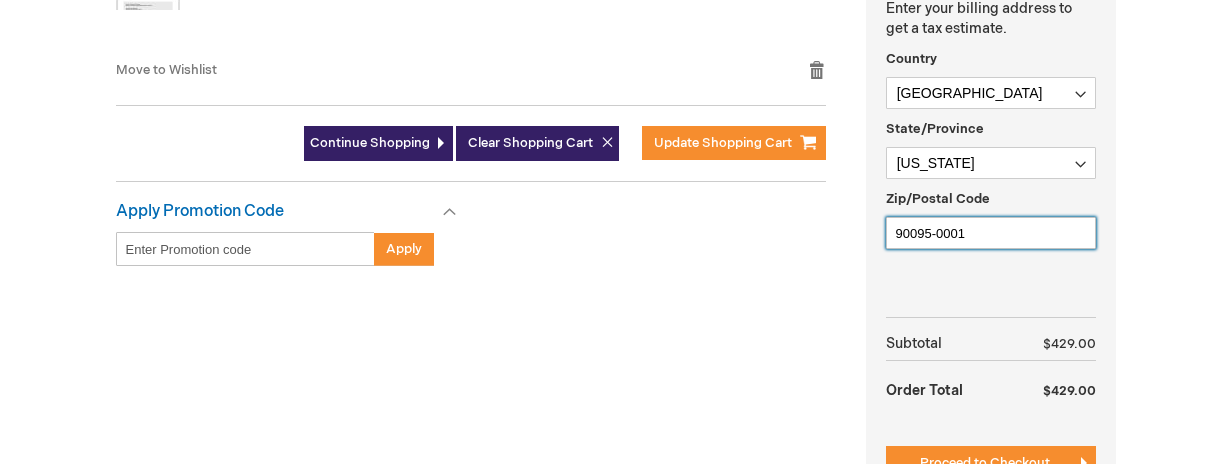 drag, startPoint x: 1008, startPoint y: 229, endPoint x: 759, endPoint y: 230, distance: 249.00201 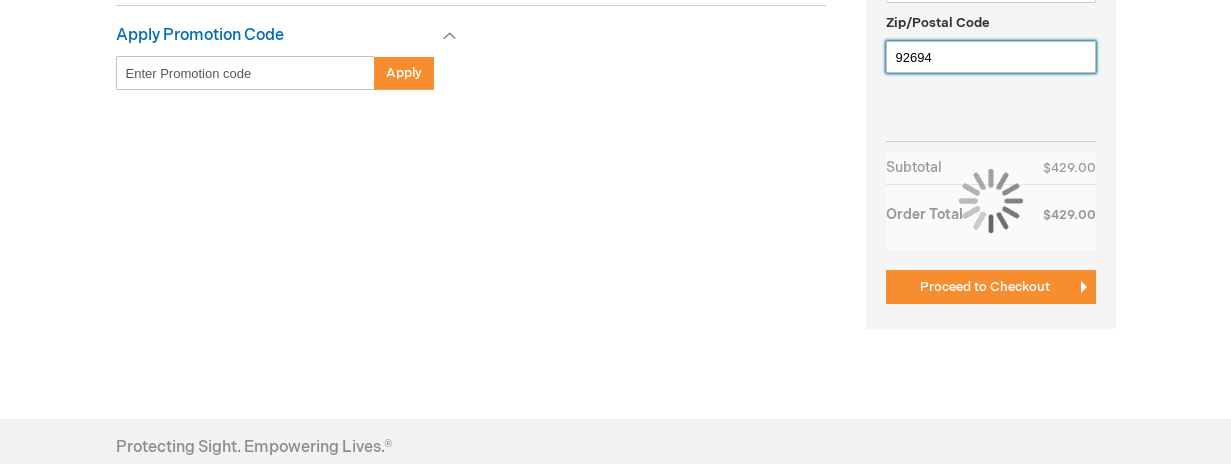 scroll, scrollTop: 811, scrollLeft: 0, axis: vertical 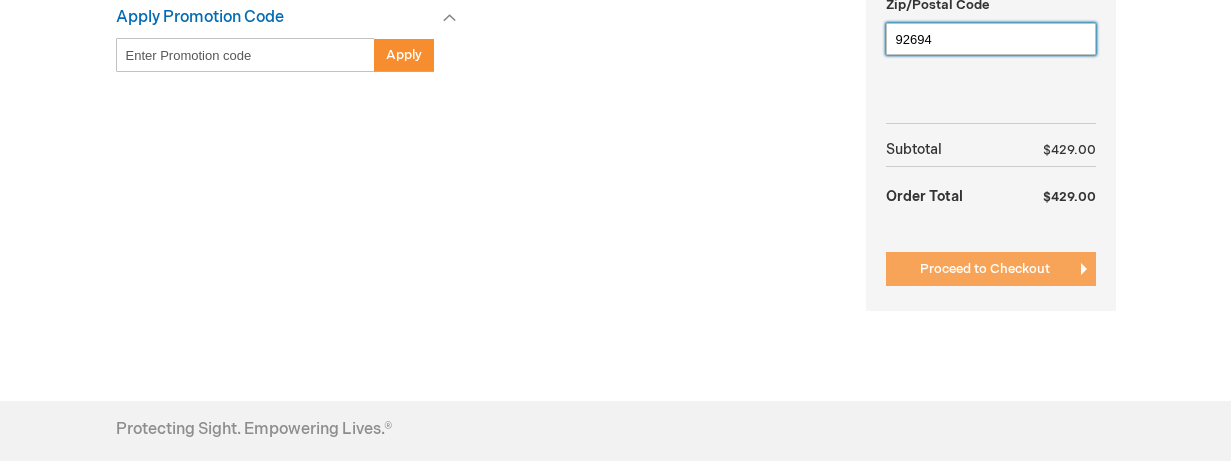 type on "92694" 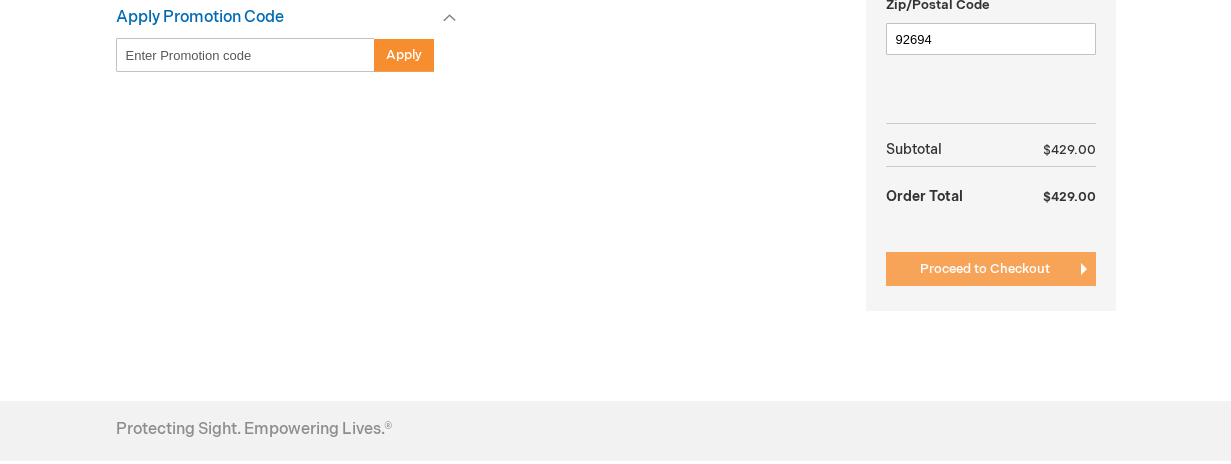 click on "Proceed to Checkout" at bounding box center [985, 269] 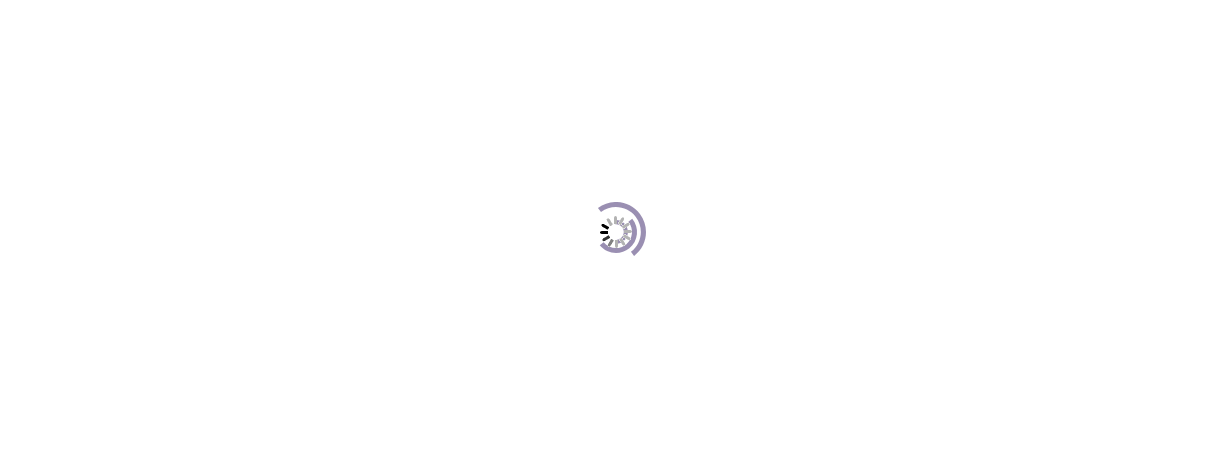 scroll, scrollTop: 0, scrollLeft: 0, axis: both 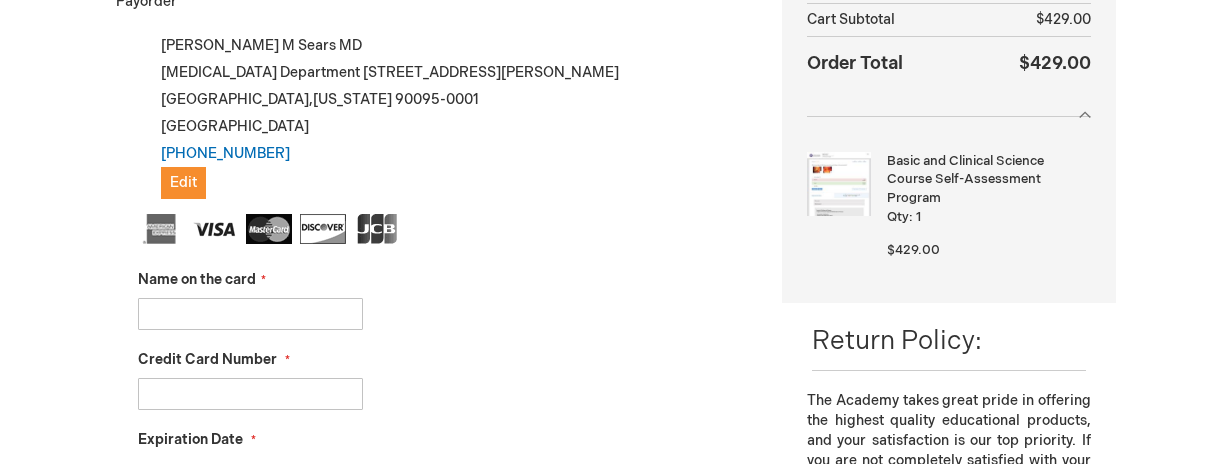 click on "Name on the card" at bounding box center (250, 314) 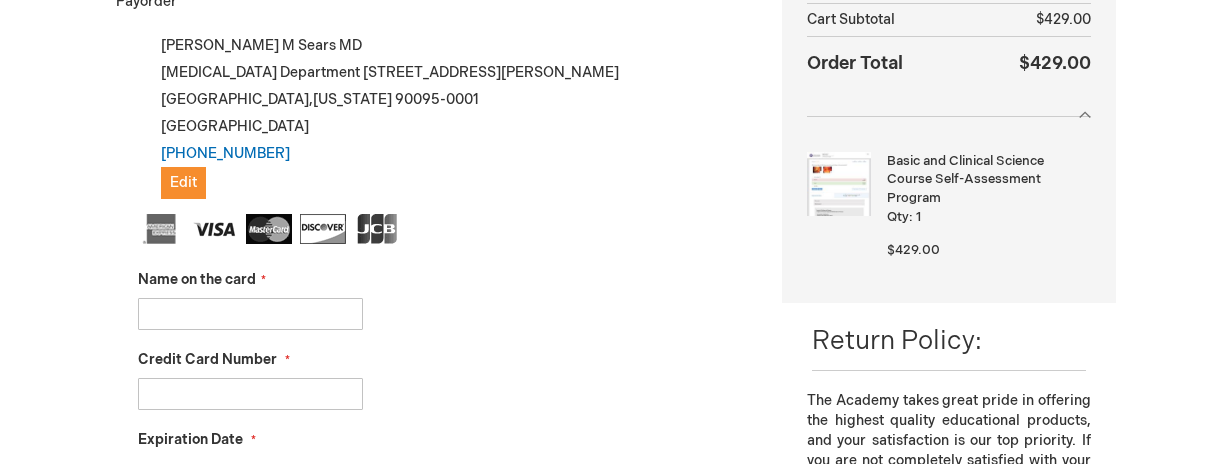type on "[PERSON_NAME]" 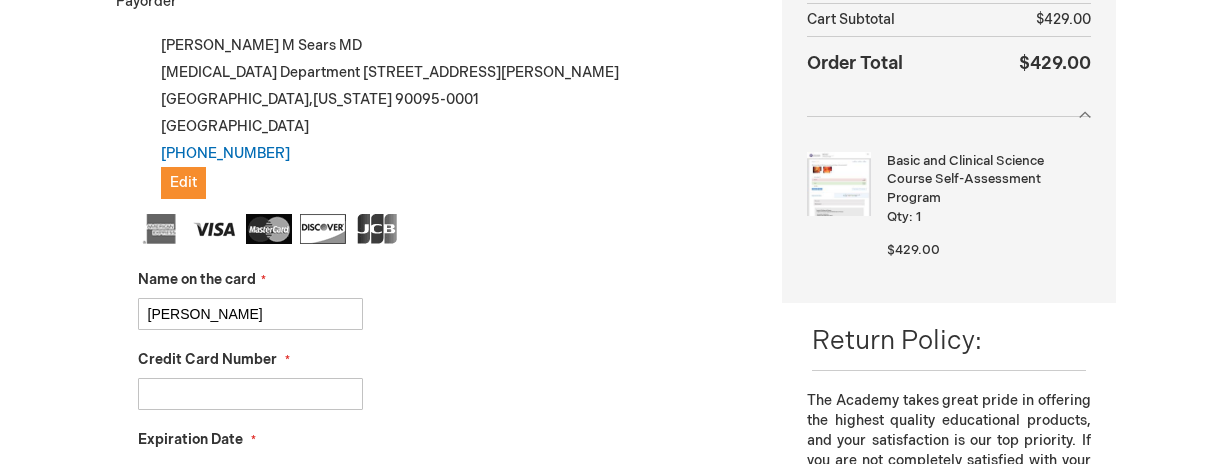 type on "4147202586061010" 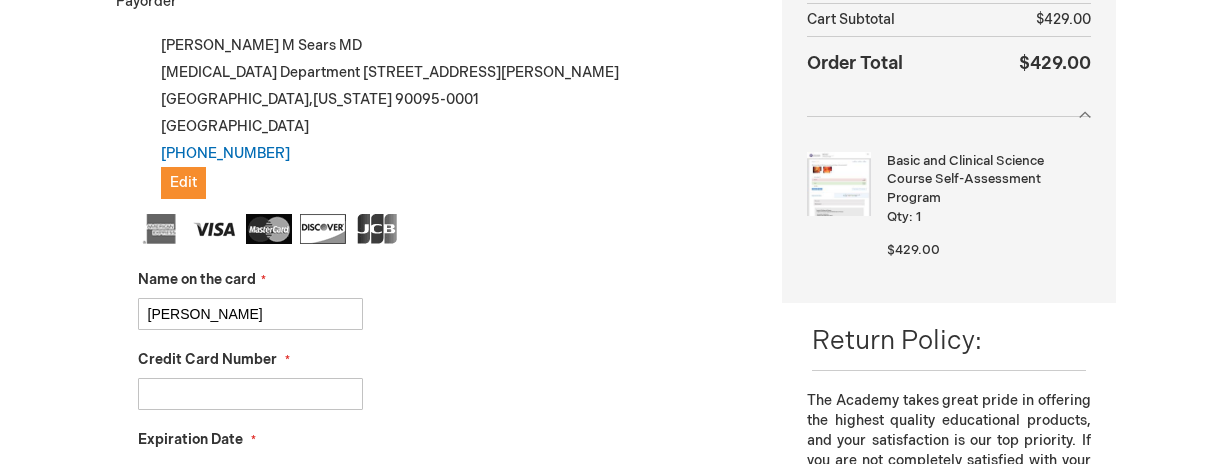select on "1" 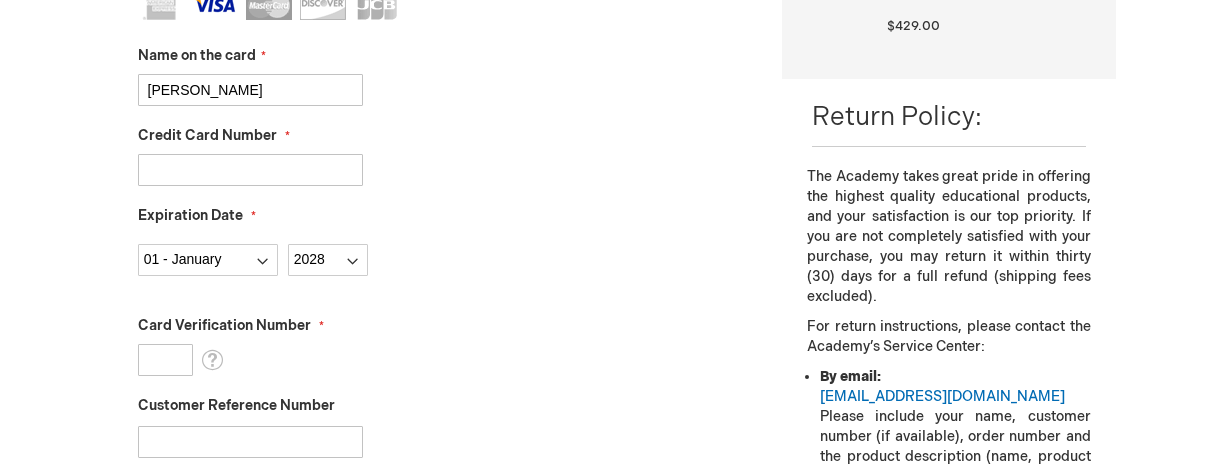 scroll, scrollTop: 607, scrollLeft: 0, axis: vertical 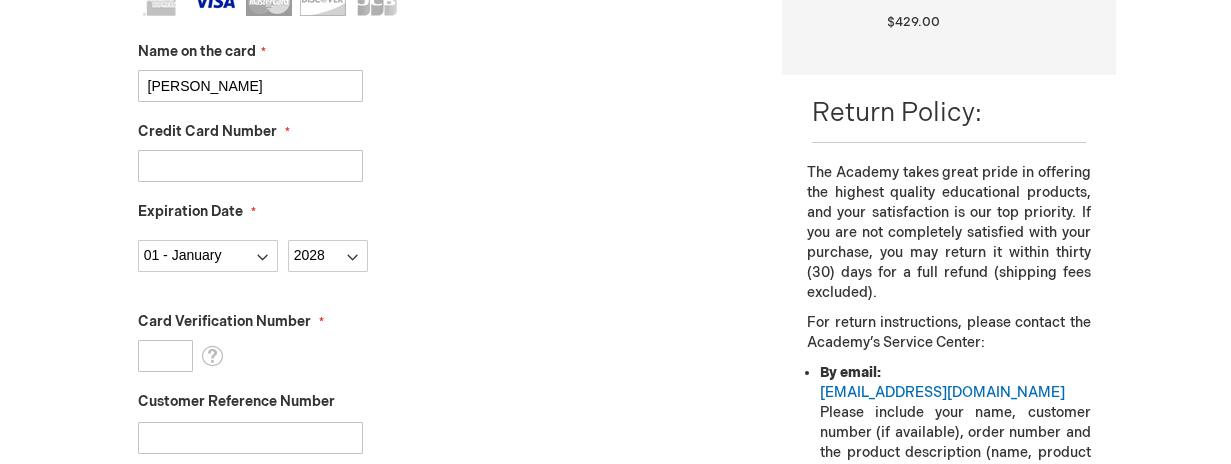 click on "Card Verification Number" at bounding box center (165, 356) 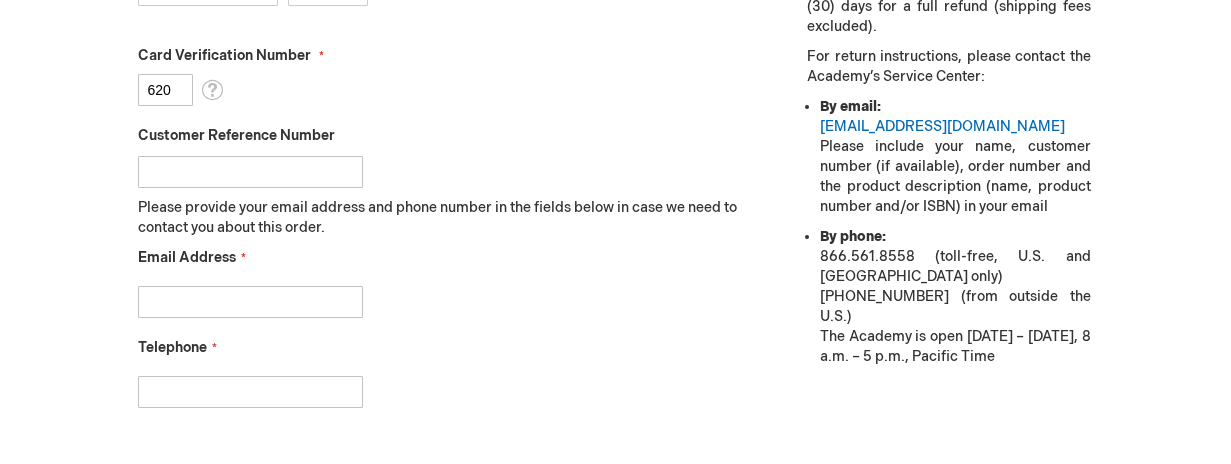 scroll, scrollTop: 885, scrollLeft: 0, axis: vertical 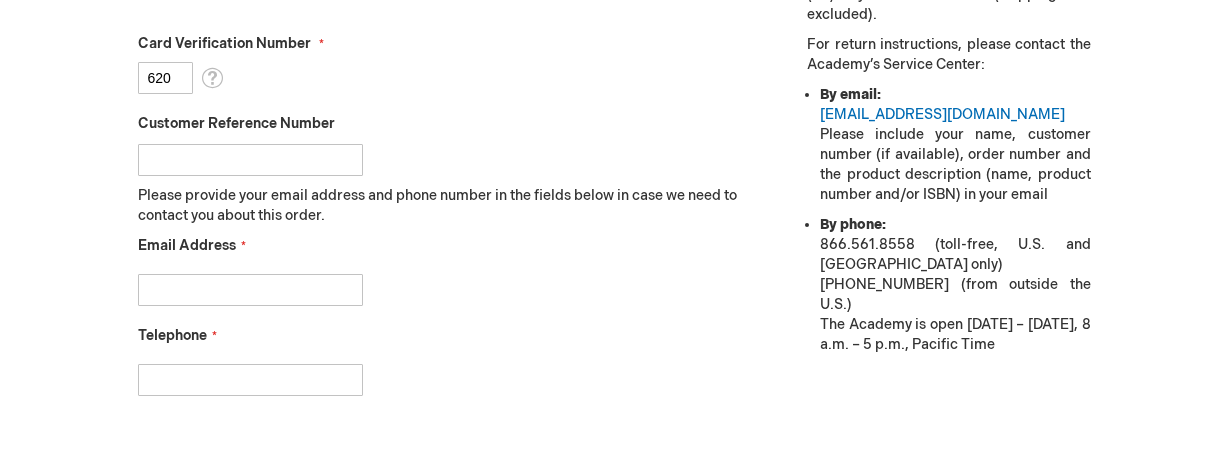 type on "620" 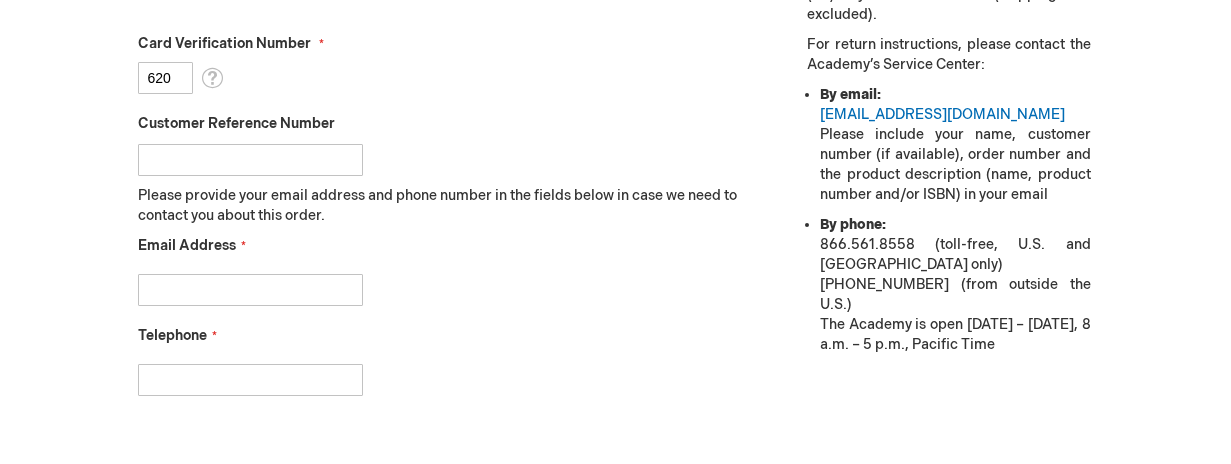 click on "Email Address" at bounding box center (250, 290) 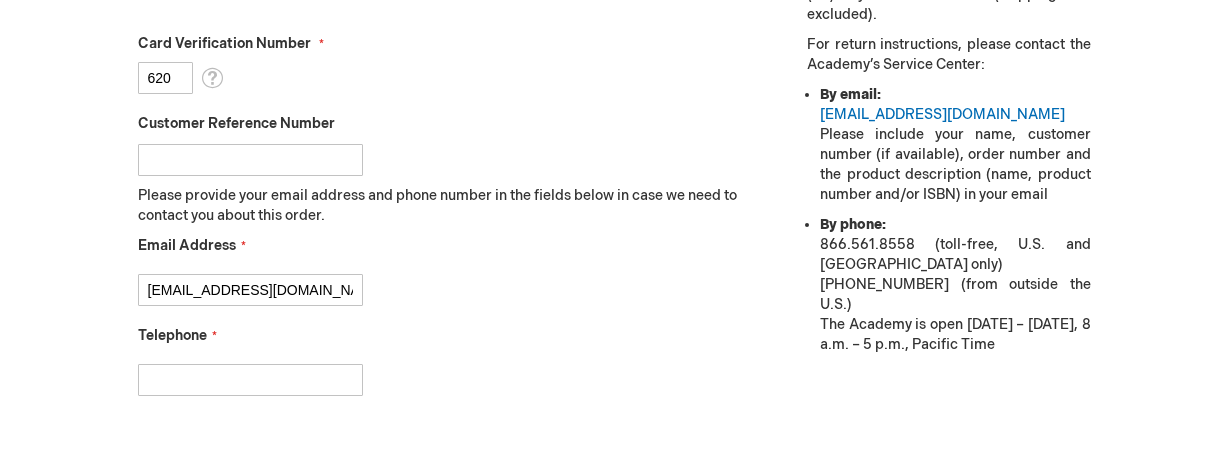 type on "cmartinsears@gmail.com" 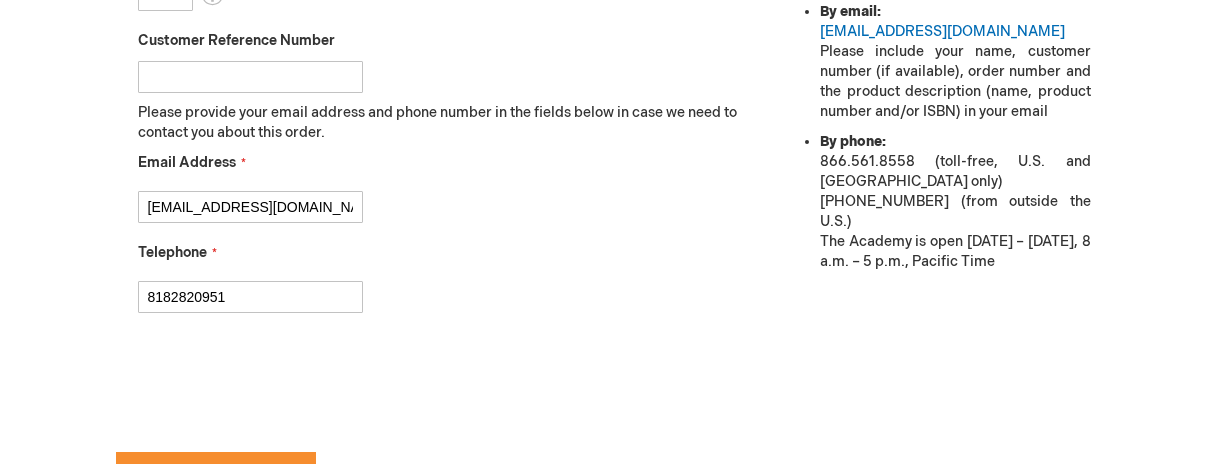 scroll, scrollTop: 970, scrollLeft: 0, axis: vertical 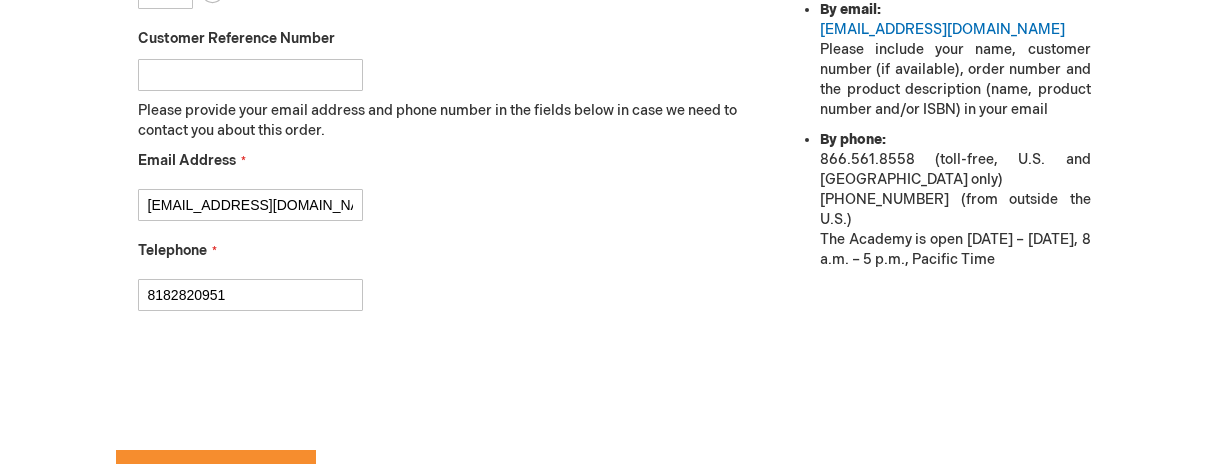 type on "8182820951" 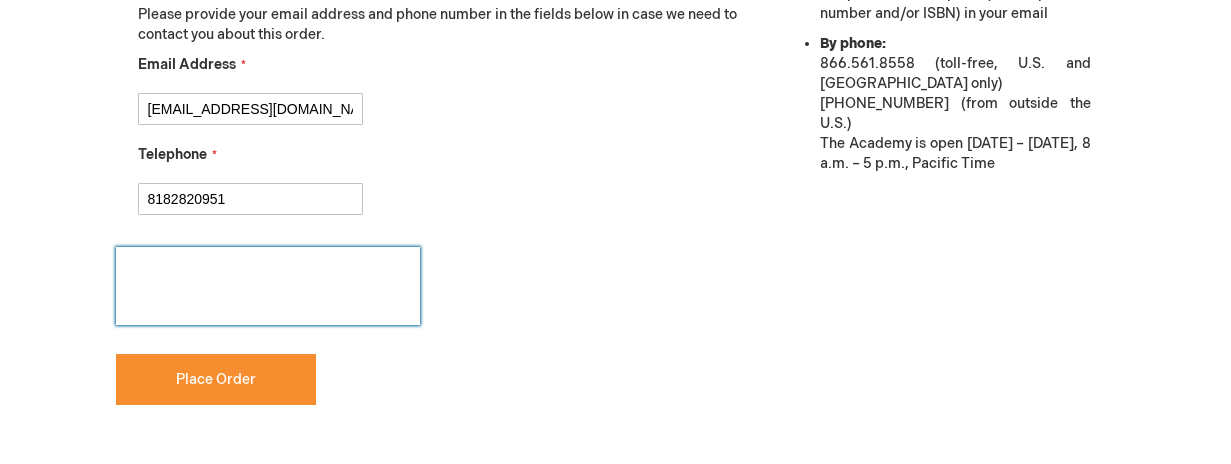 scroll, scrollTop: 1068, scrollLeft: 0, axis: vertical 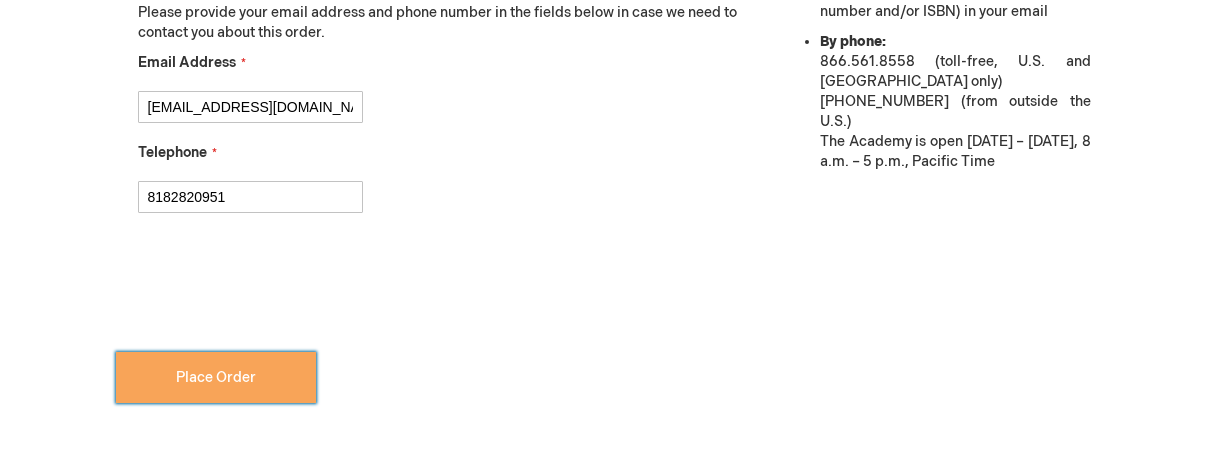 click on "Place Order" at bounding box center (216, 377) 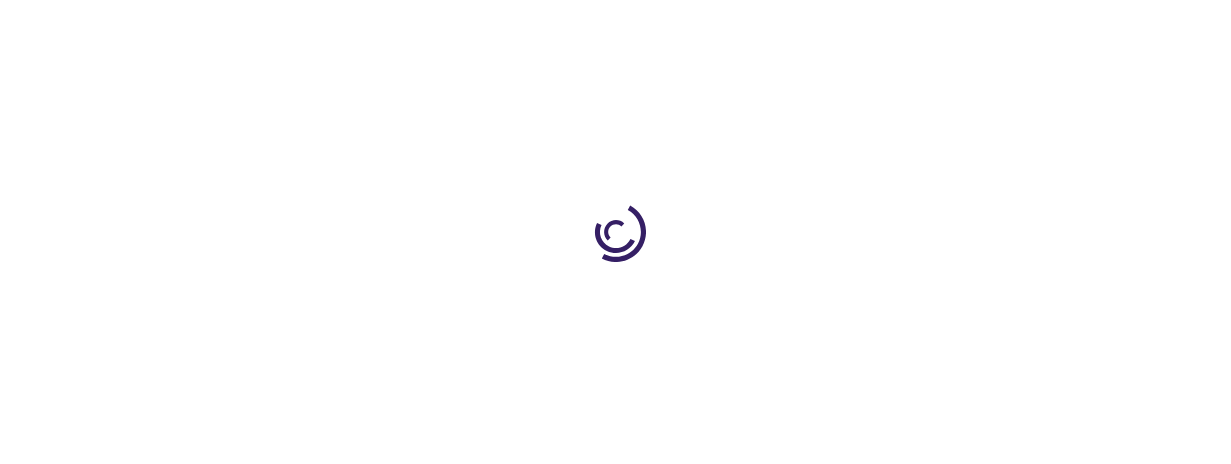 scroll, scrollTop: 0, scrollLeft: 0, axis: both 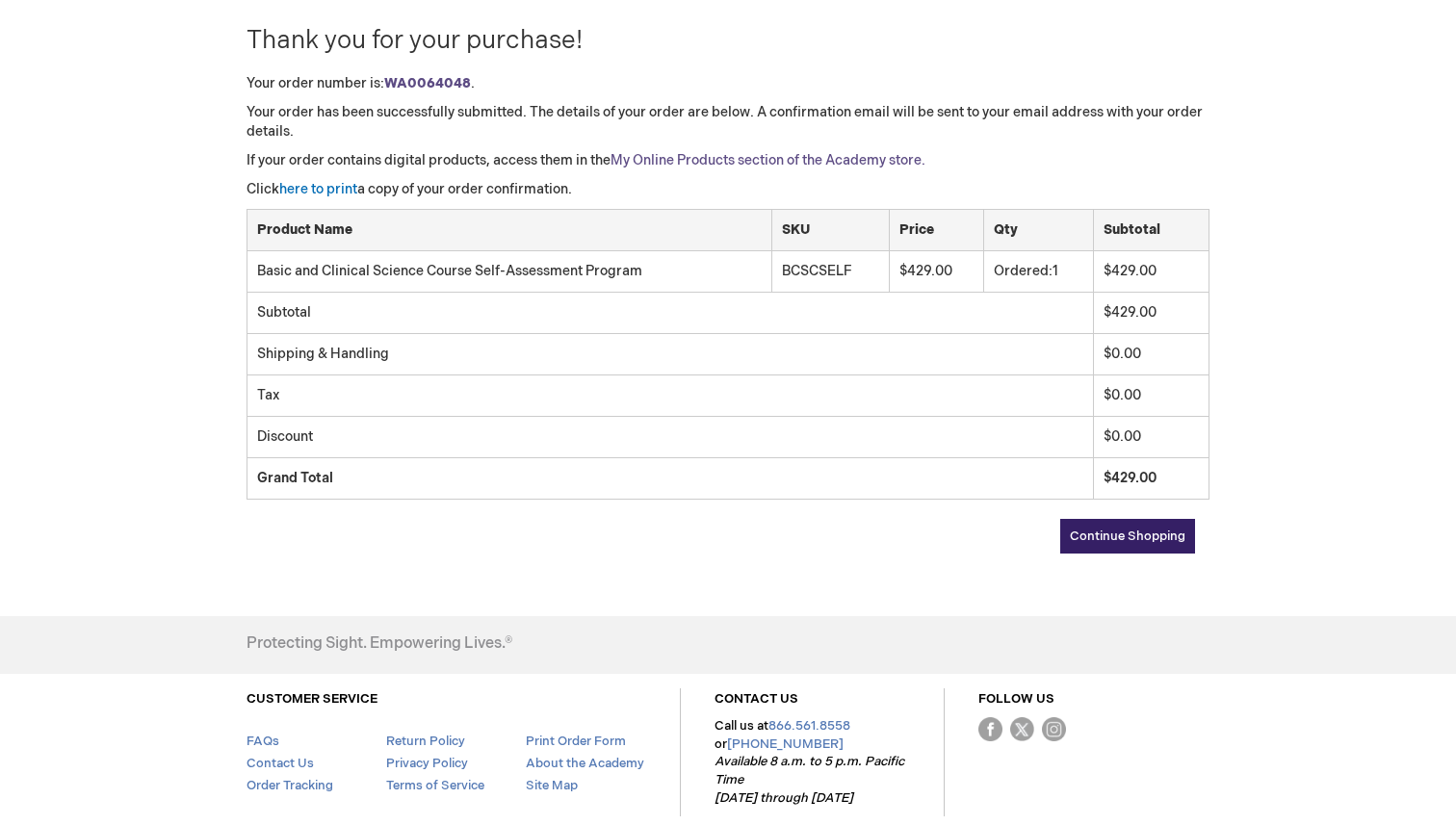 click on "My Online Products section of the Academy store." at bounding box center [767, 160] 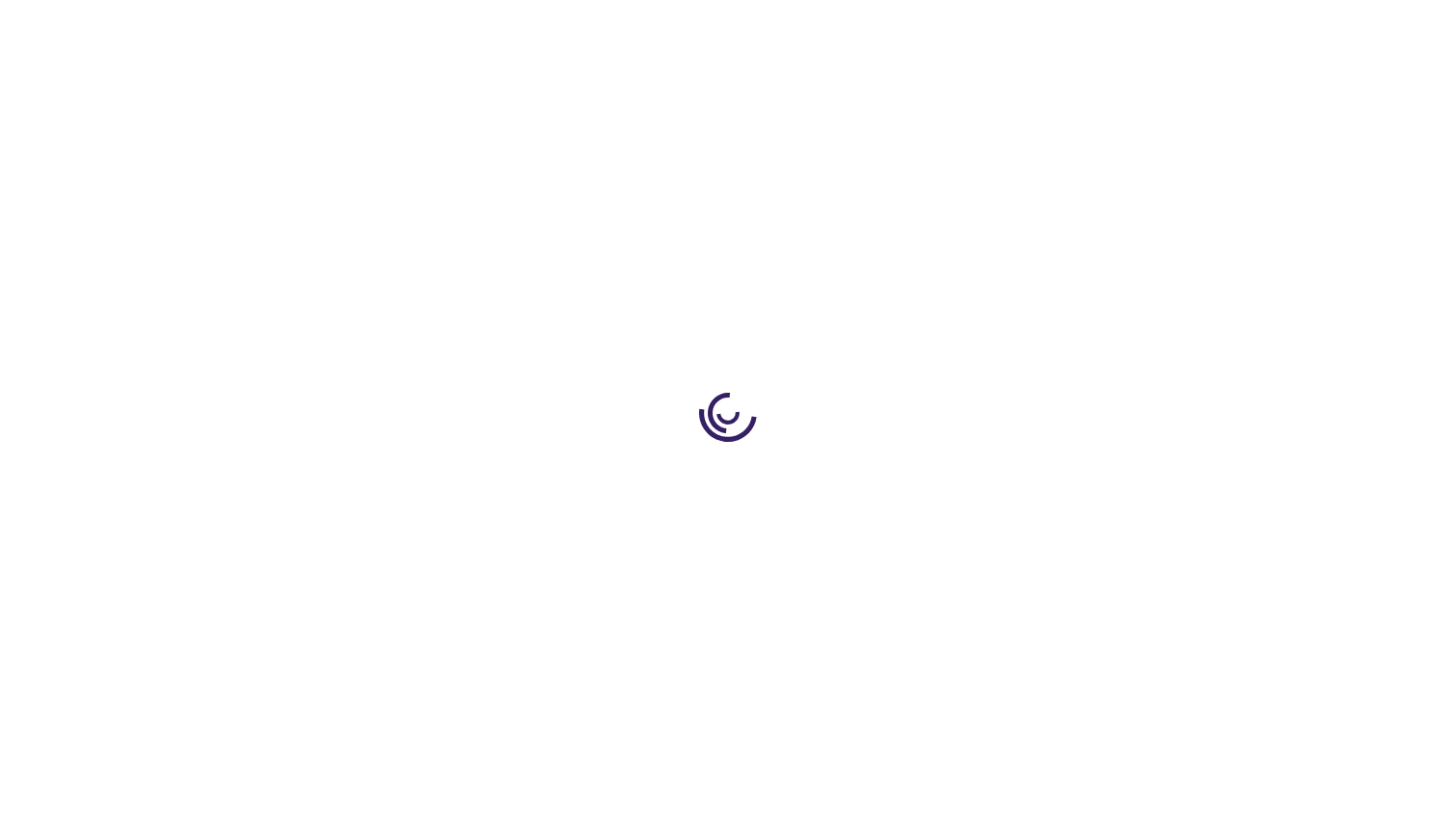 scroll, scrollTop: 0, scrollLeft: 0, axis: both 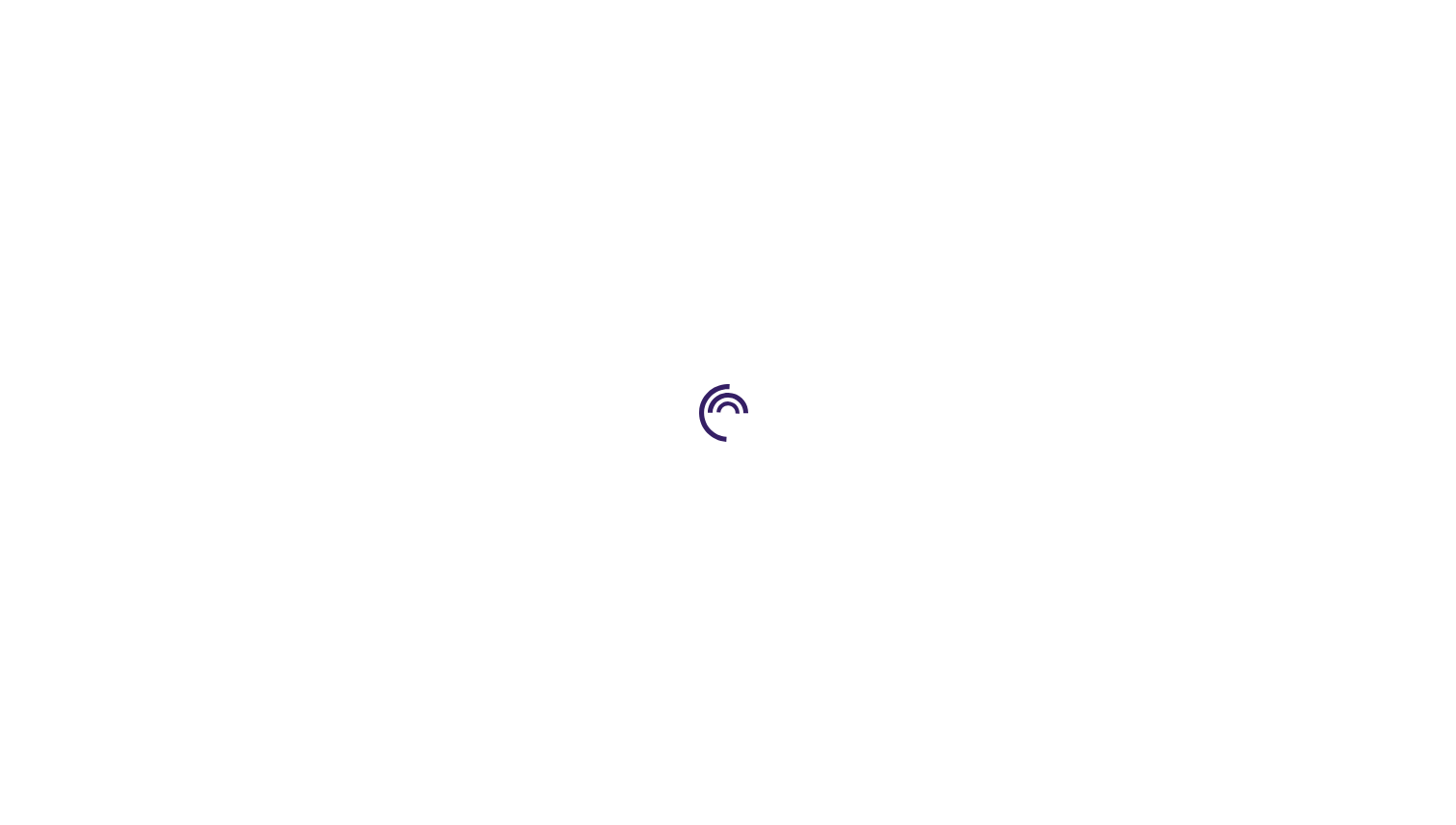 select on "US" 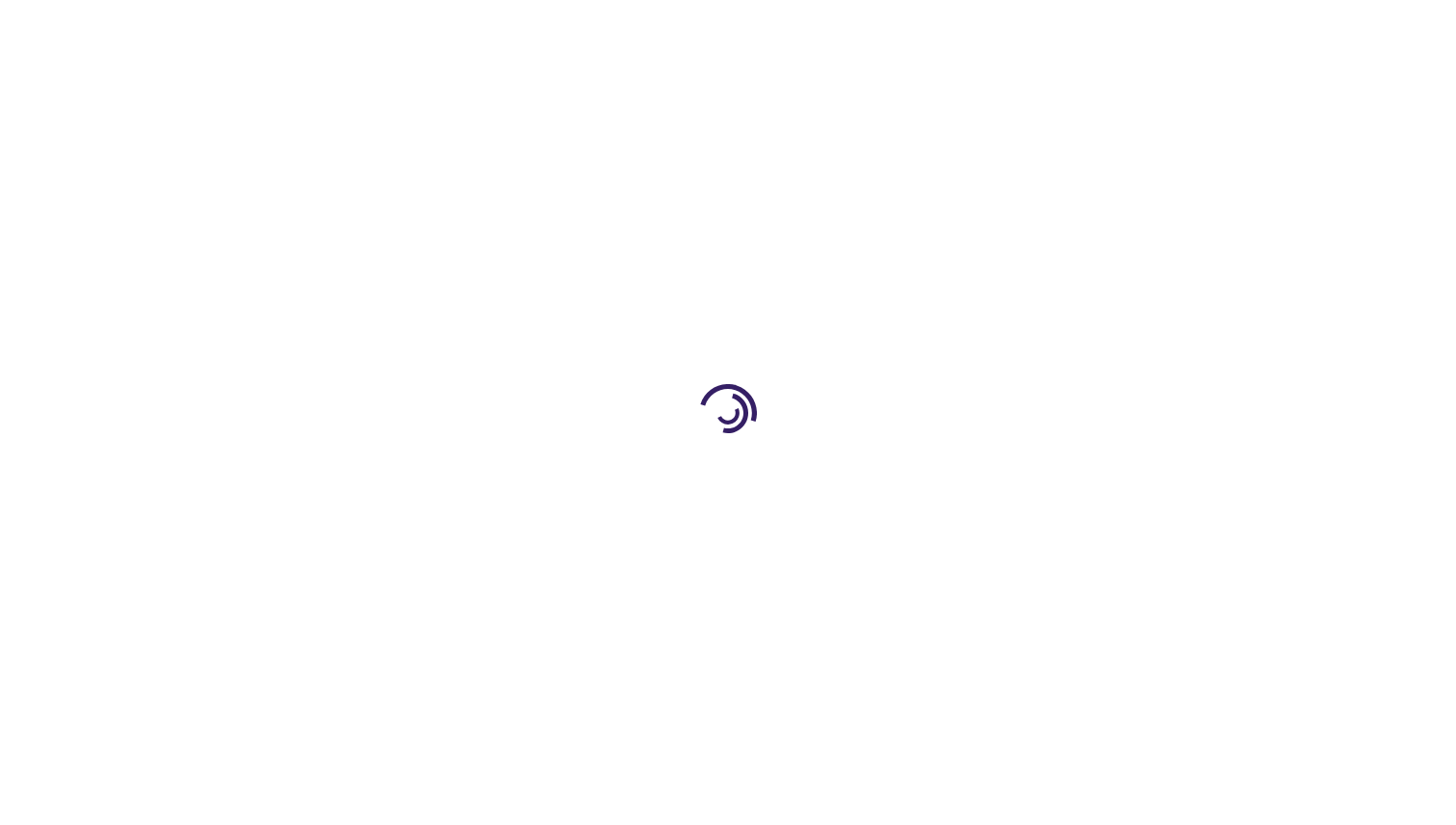 select on "12" 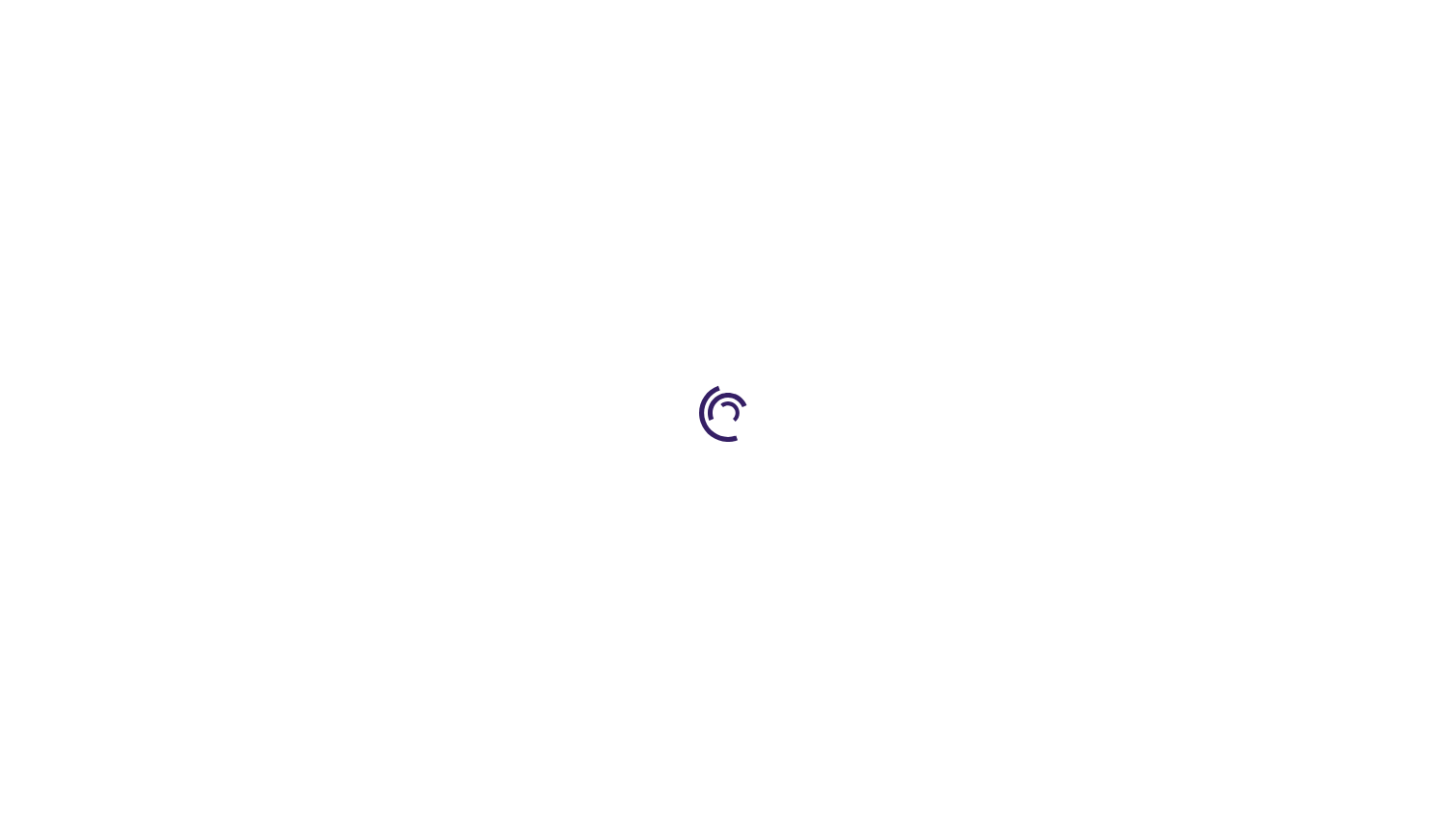 scroll, scrollTop: 0, scrollLeft: 0, axis: both 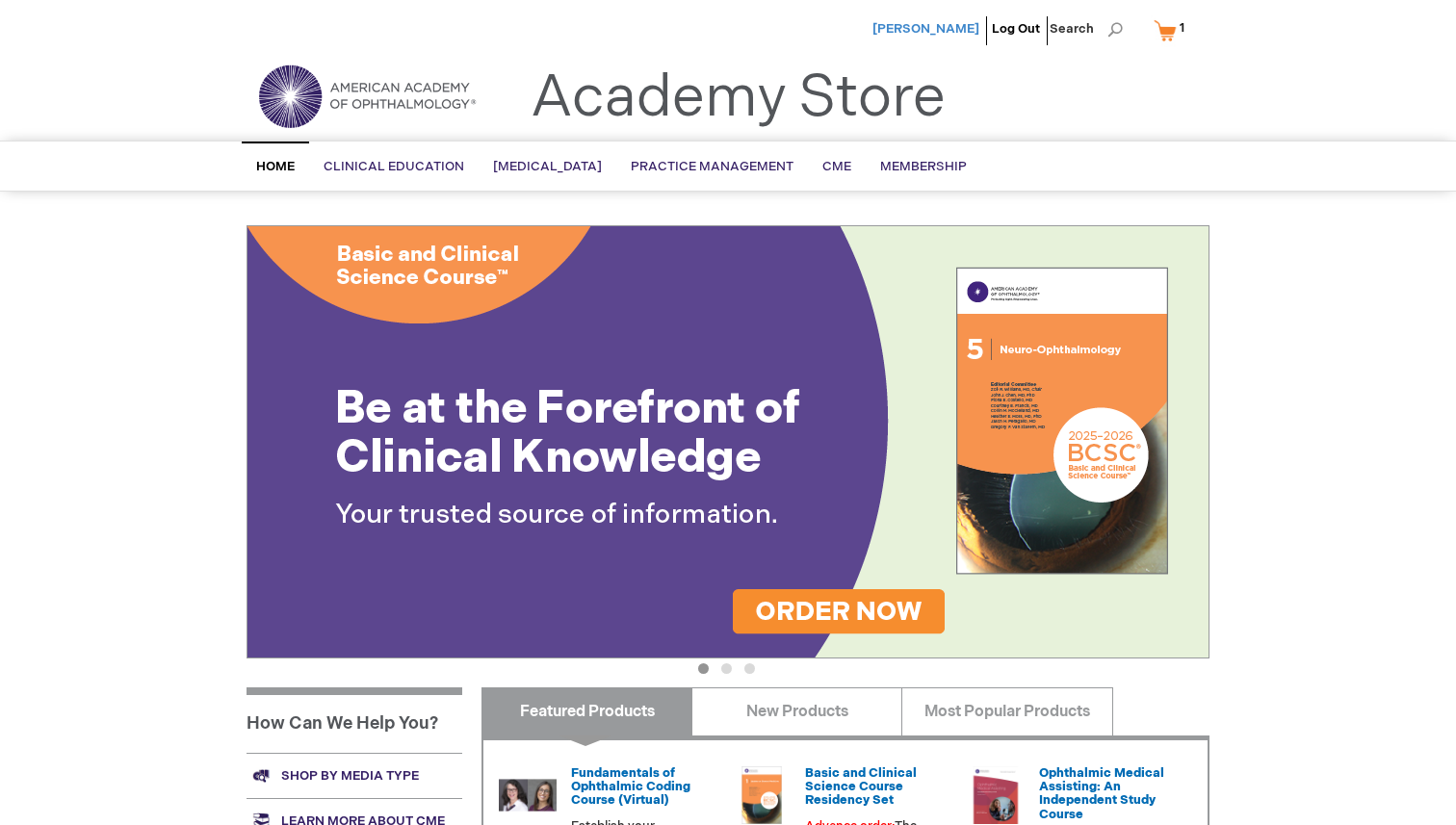 click on "[PERSON_NAME]" at bounding box center [925, 29] 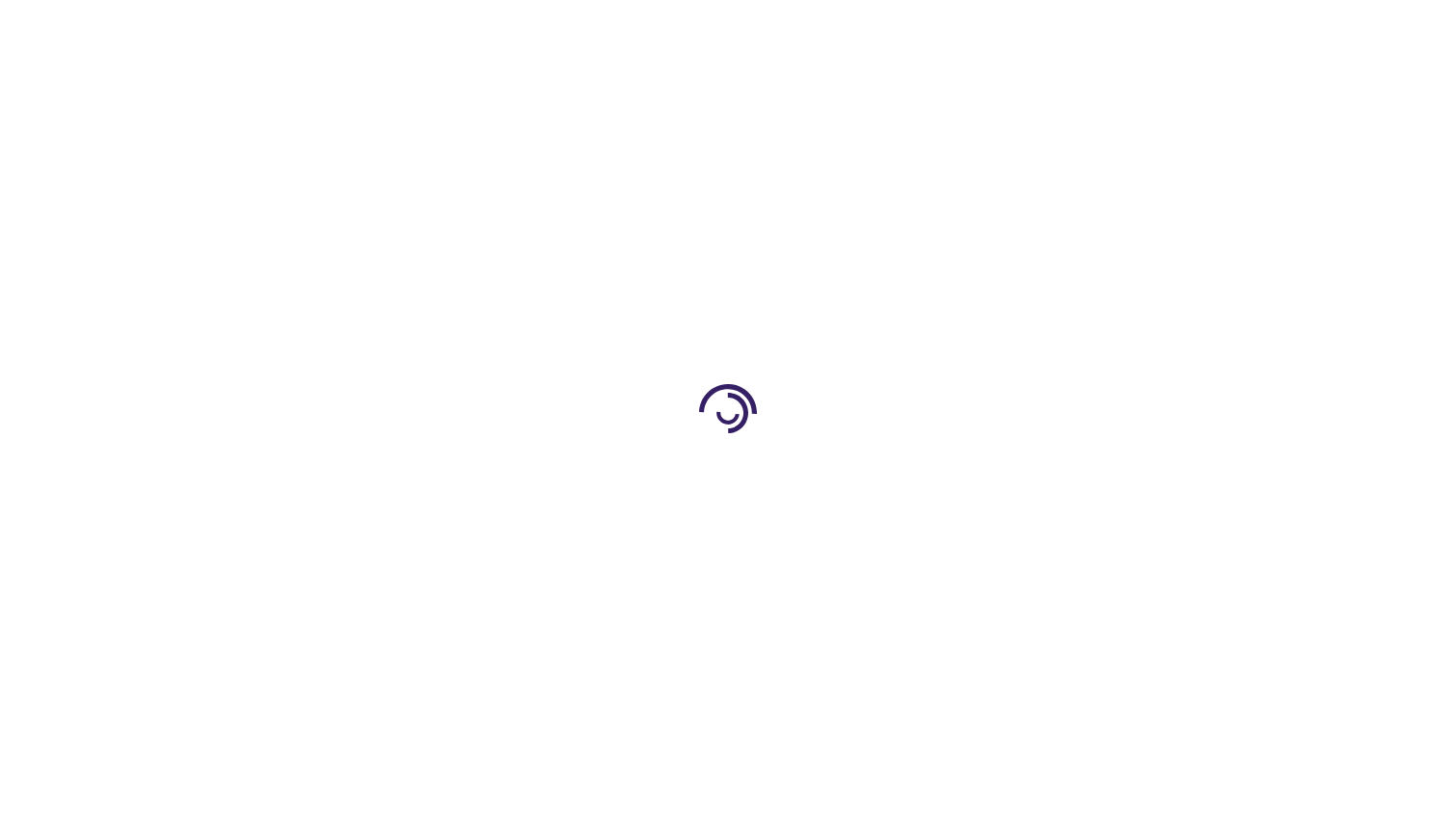 scroll, scrollTop: 0, scrollLeft: 0, axis: both 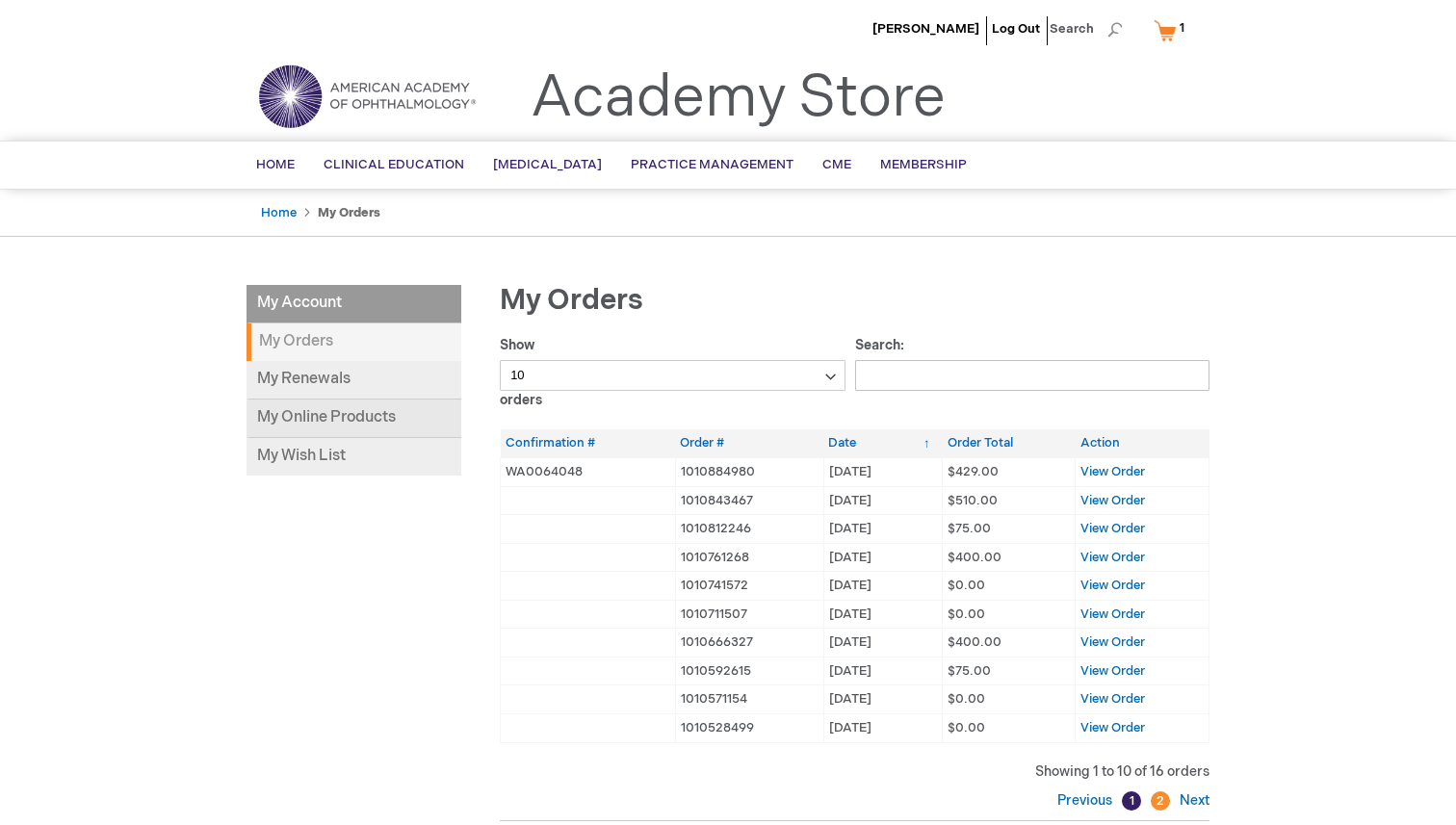 click on "My Online Products" at bounding box center (353, 419) 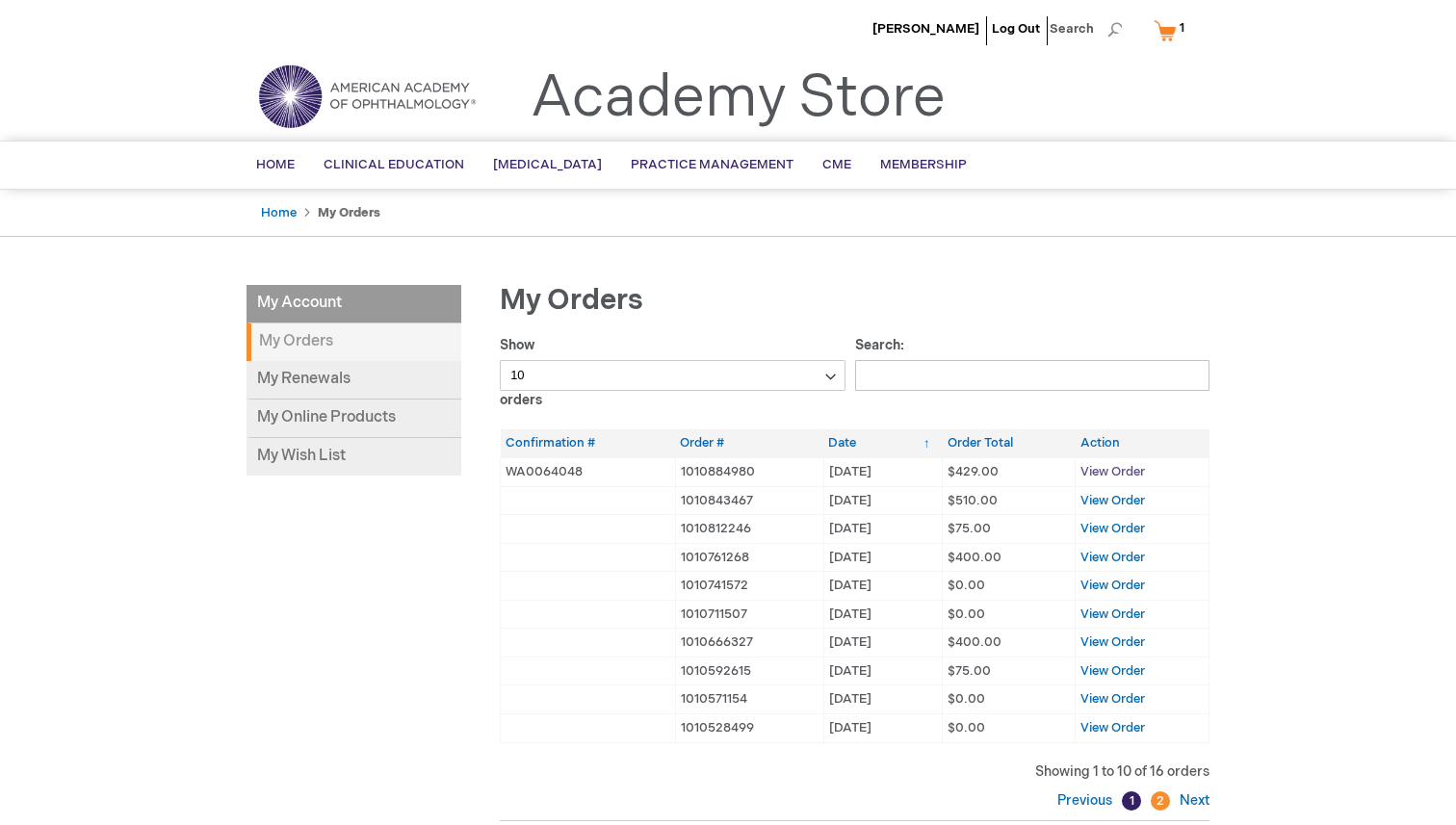 click on "View Order" at bounding box center (1112, 472) 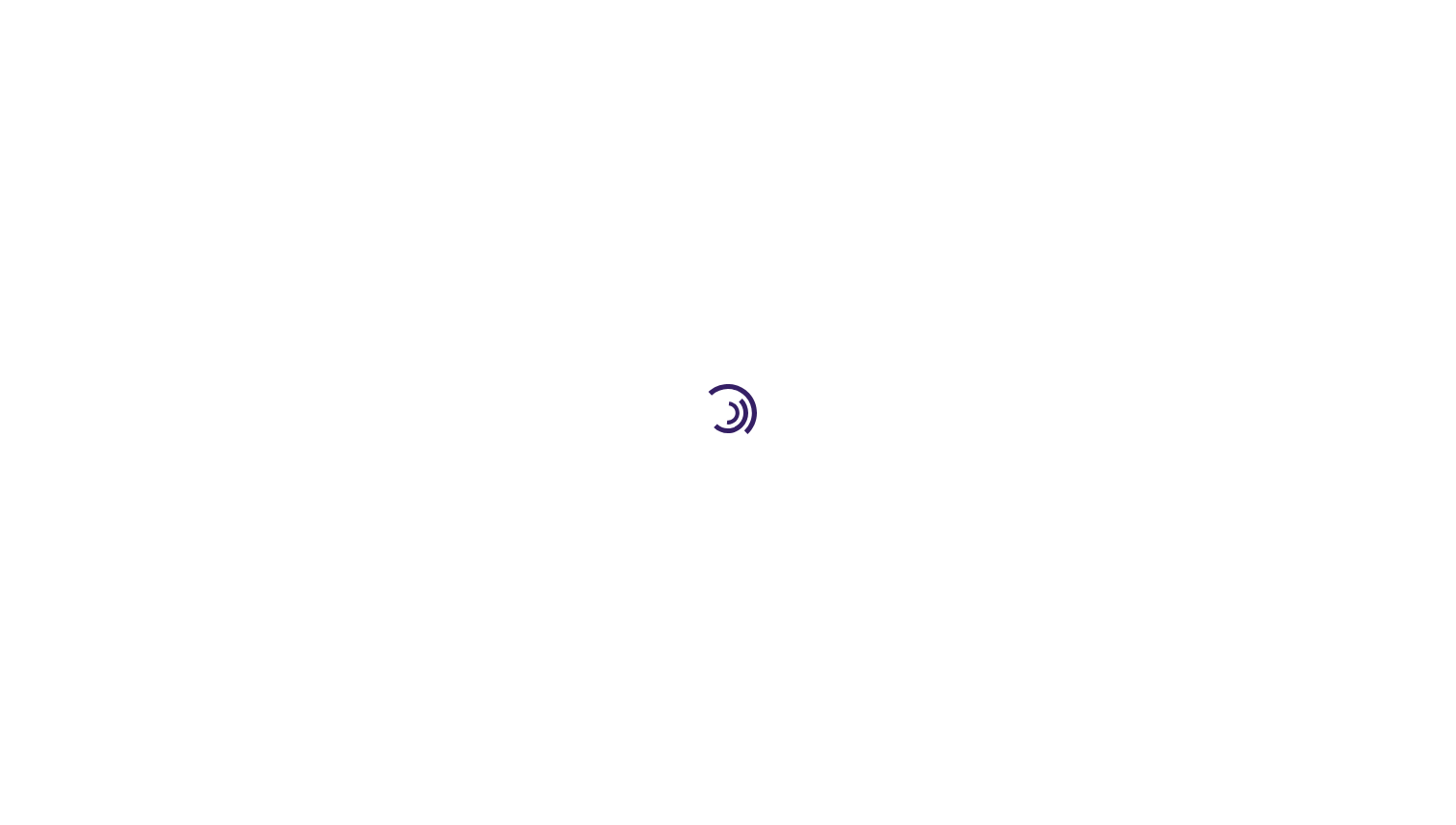 scroll, scrollTop: 0, scrollLeft: 0, axis: both 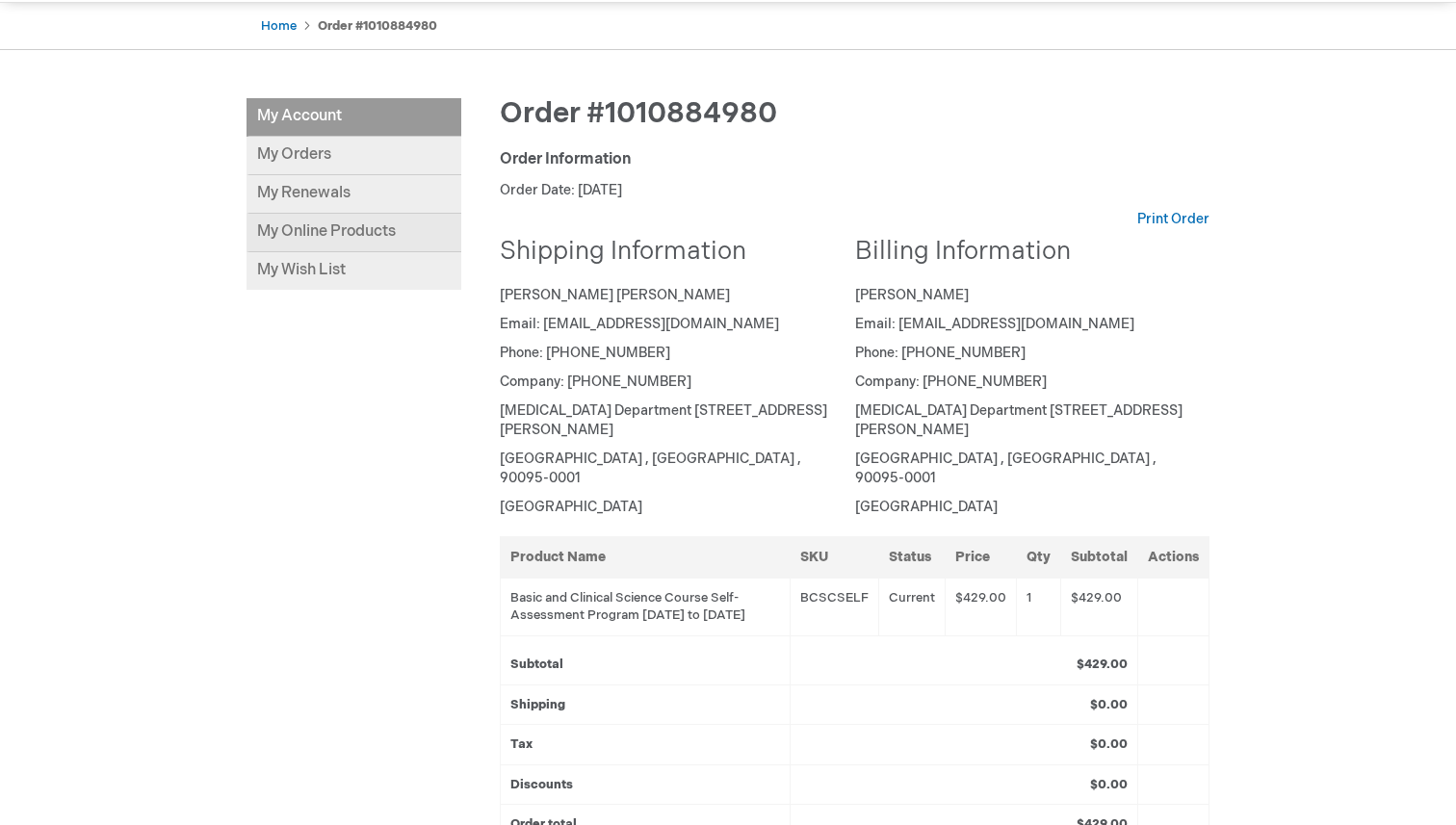 click on "My Online Products" at bounding box center [353, 233] 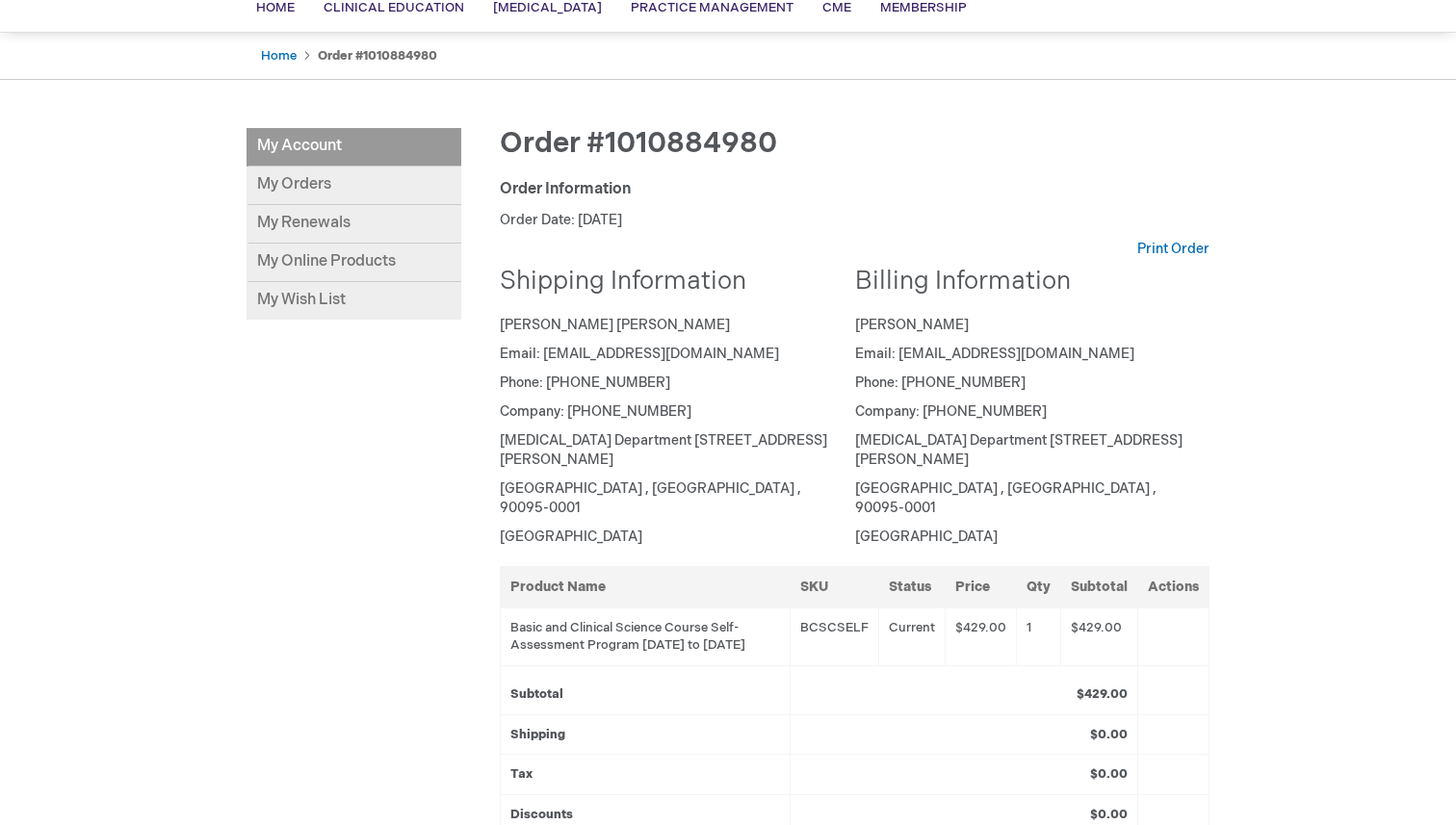 scroll, scrollTop: 160, scrollLeft: 0, axis: vertical 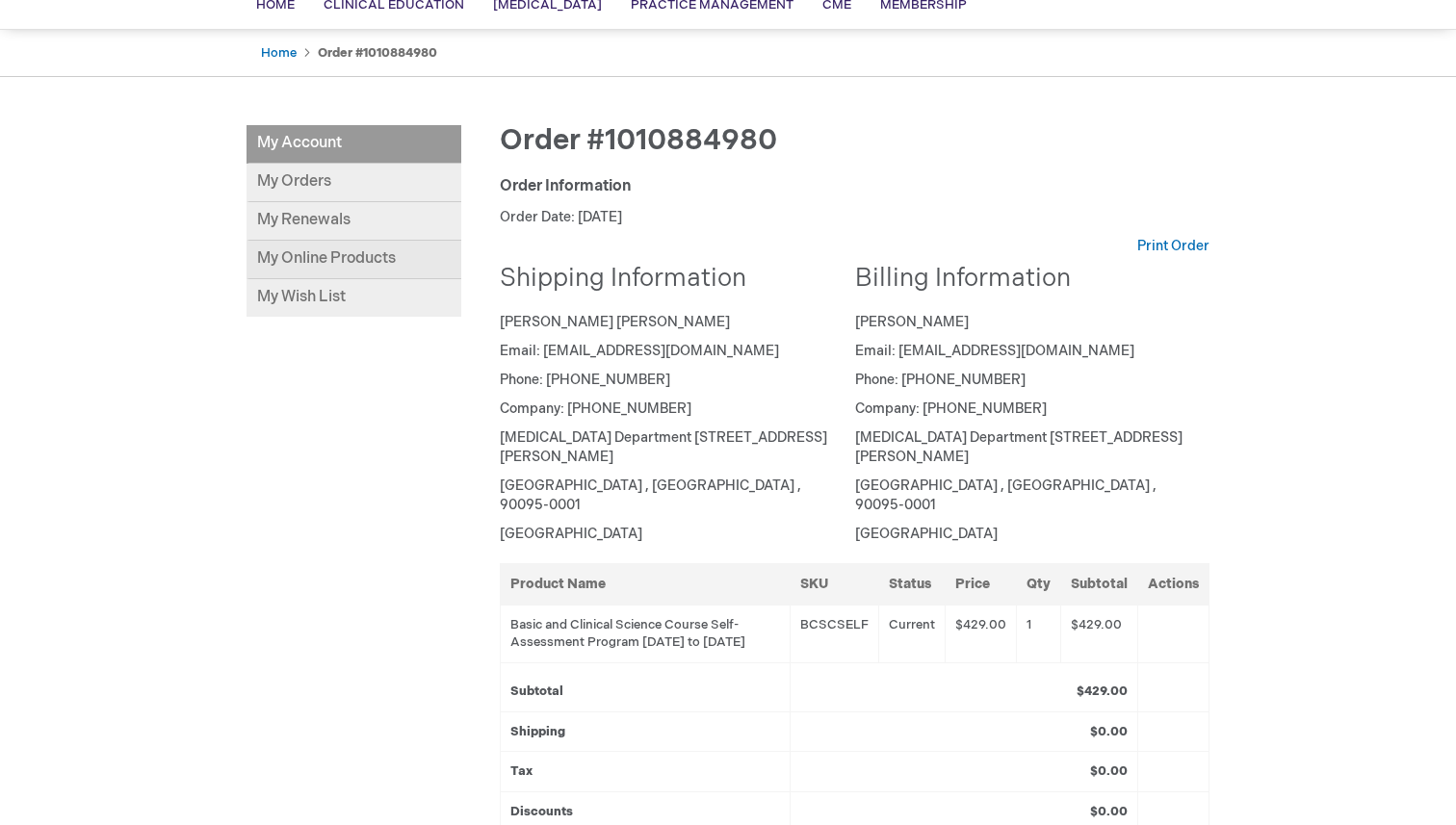 click on "My Online Products" at bounding box center (353, 260) 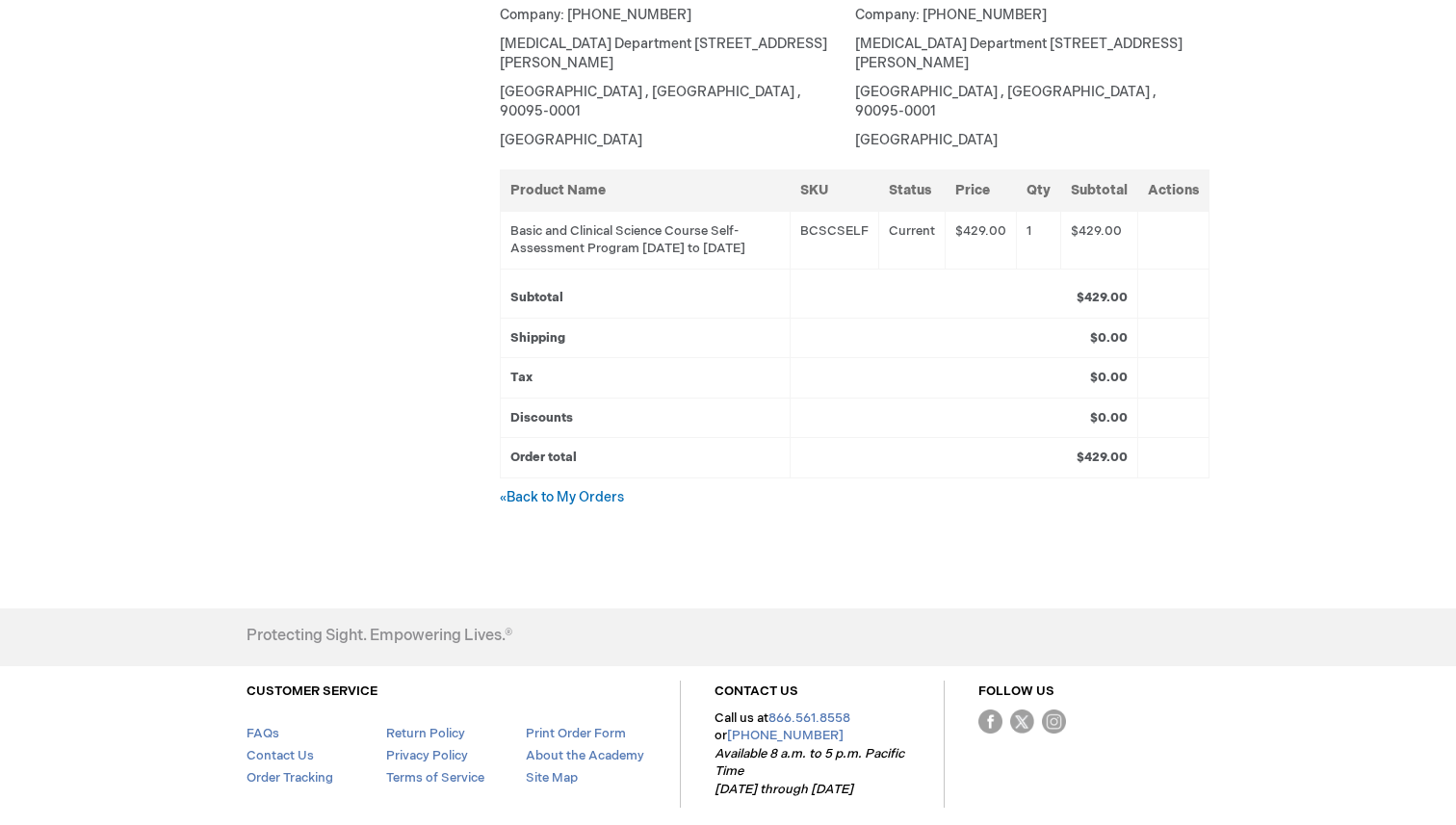 scroll, scrollTop: 557, scrollLeft: 0, axis: vertical 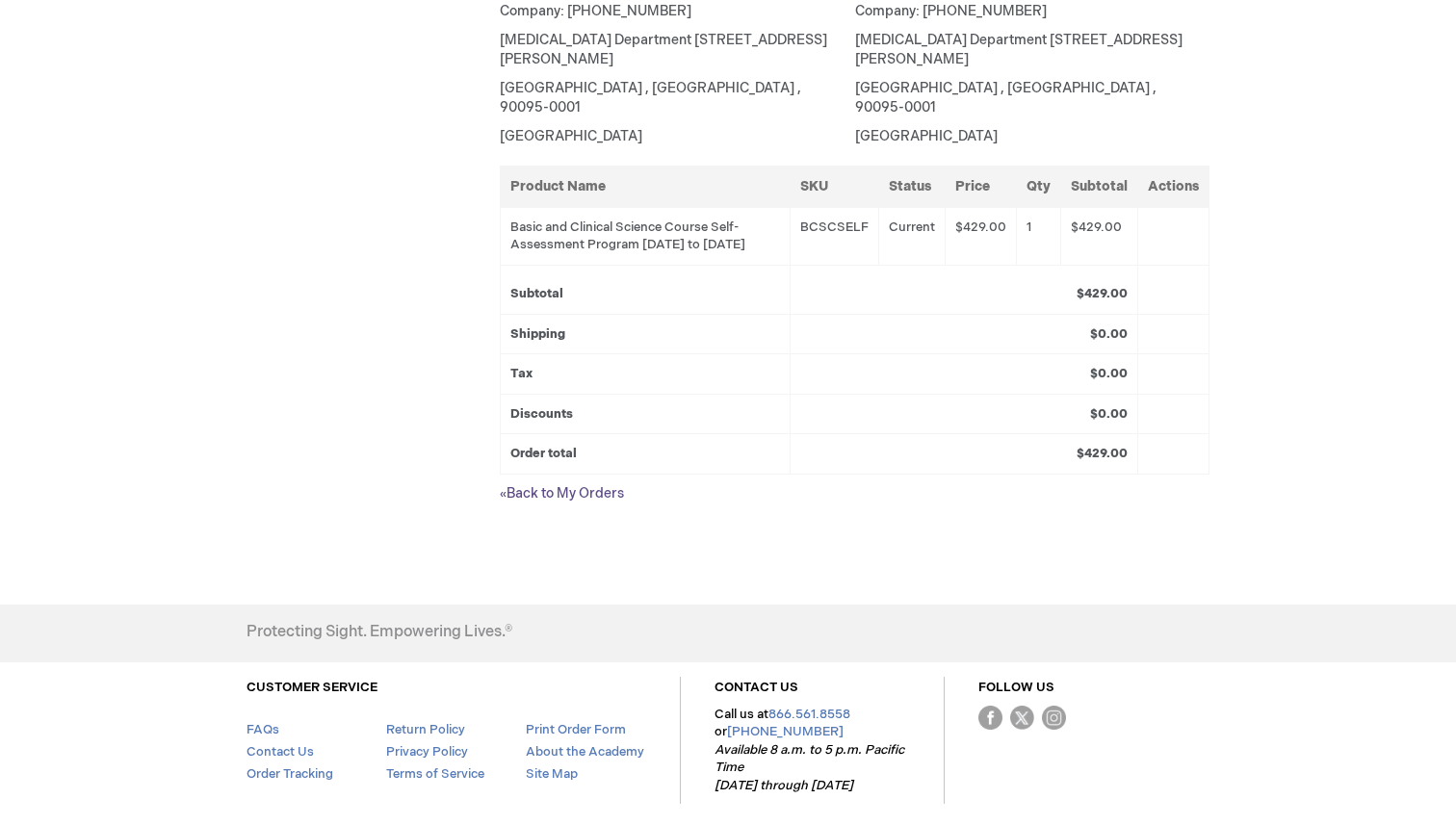 click on "«  Back to My Orders" at bounding box center (561, 493) 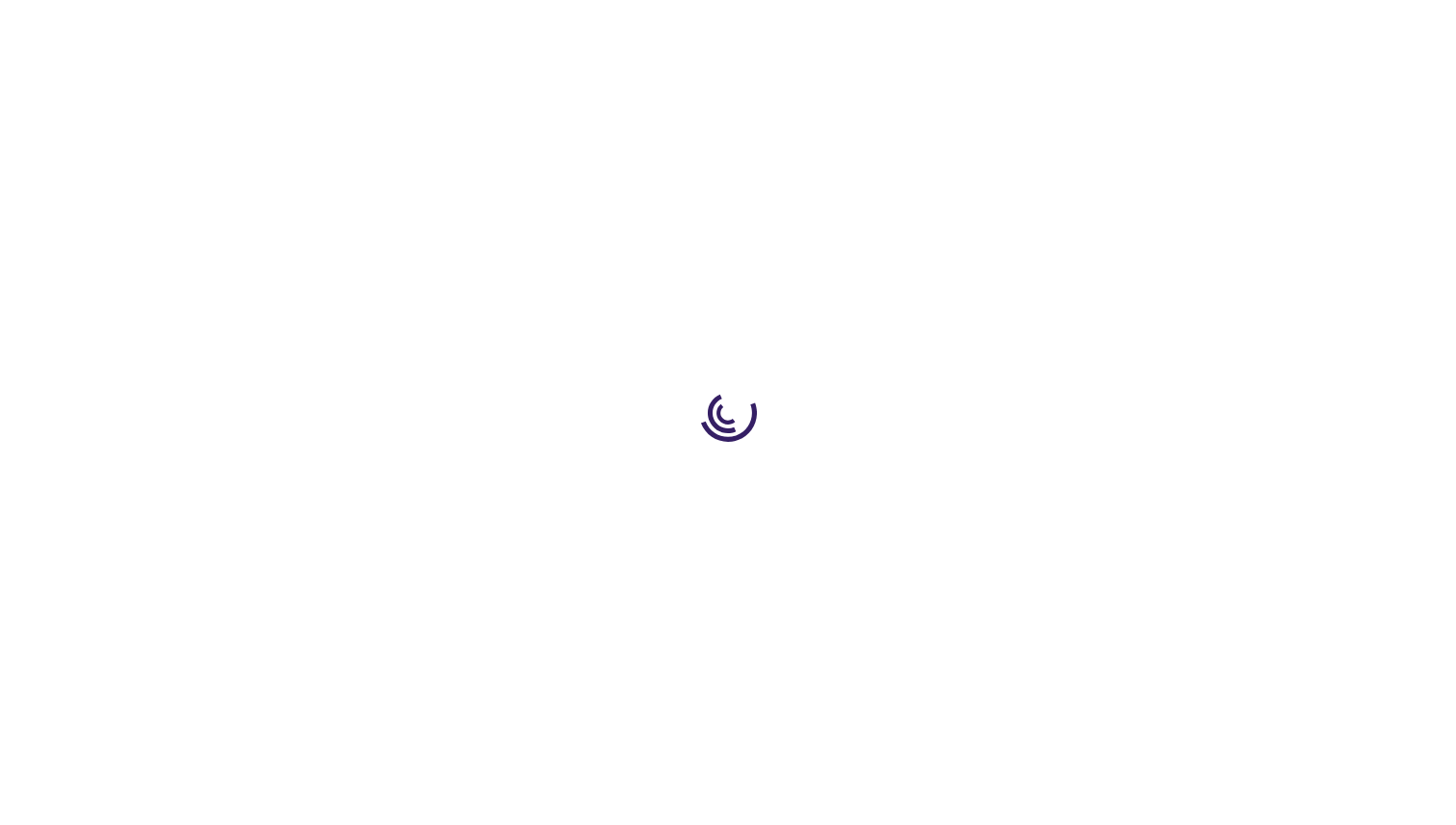 scroll, scrollTop: 0, scrollLeft: 0, axis: both 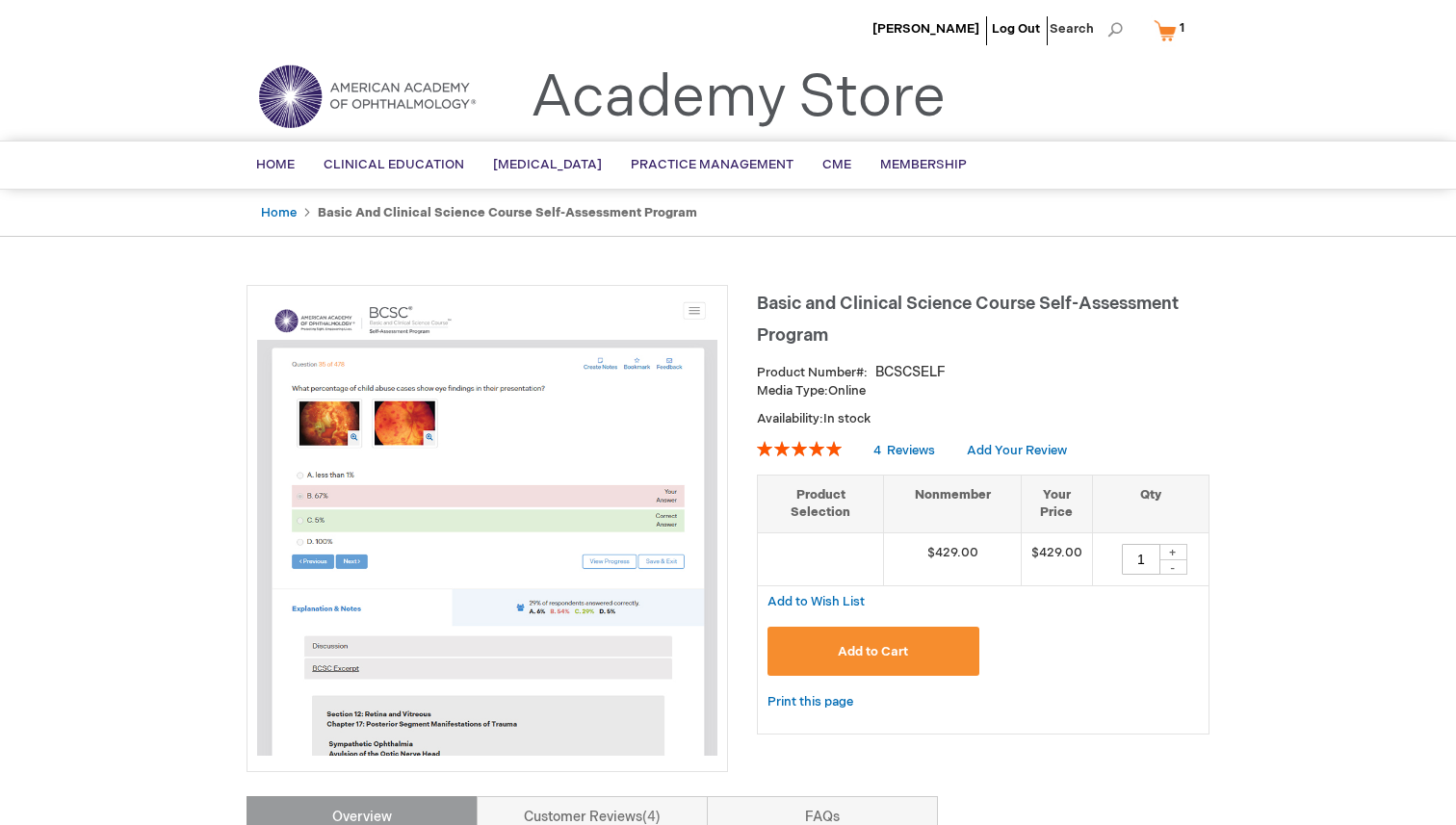 click on "My Cart
1
1
items" at bounding box center [1173, 30] 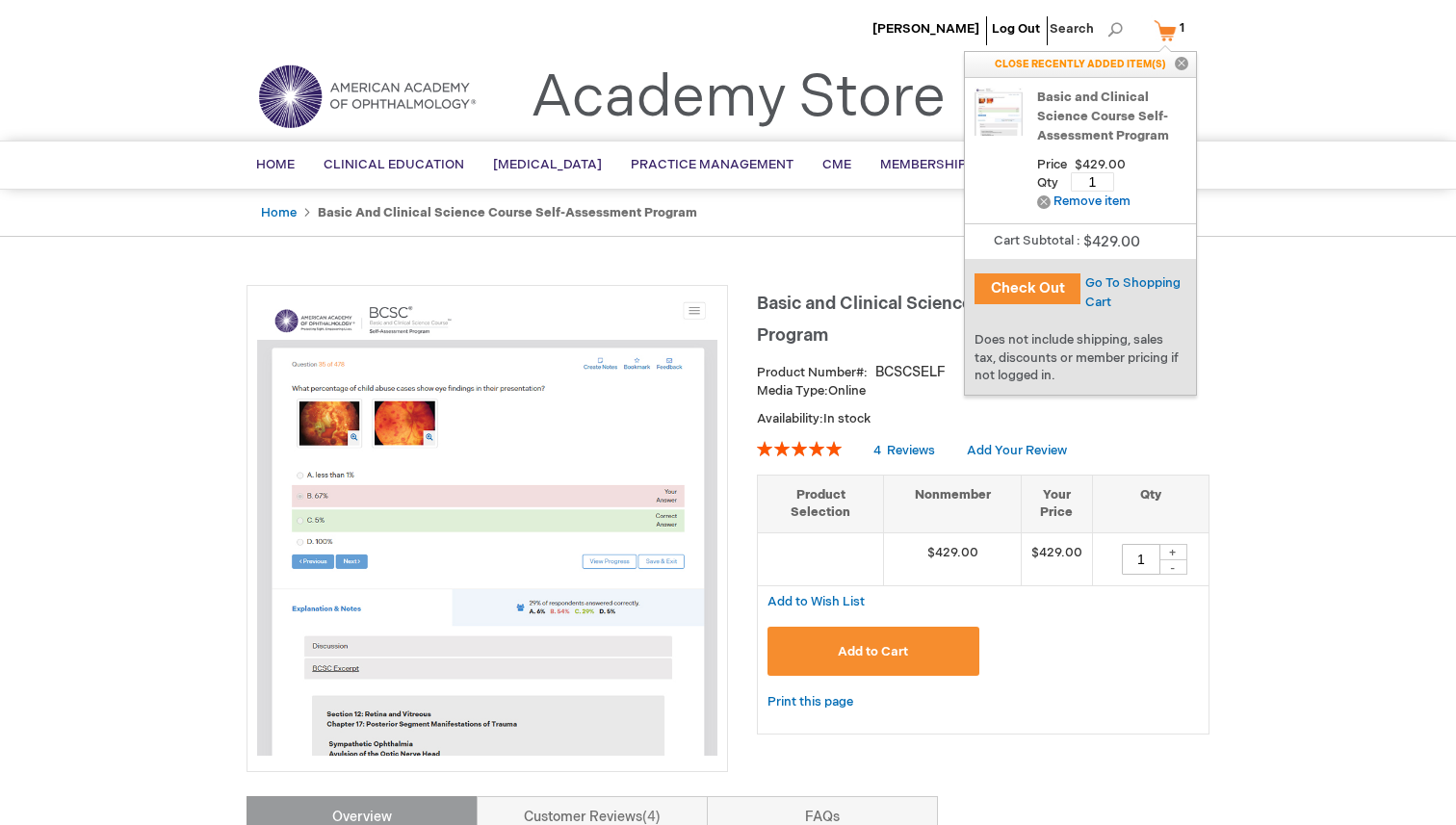 click on "Basic and Clinical Science Course Self-Assessment Program" at bounding box center (1111, 116) 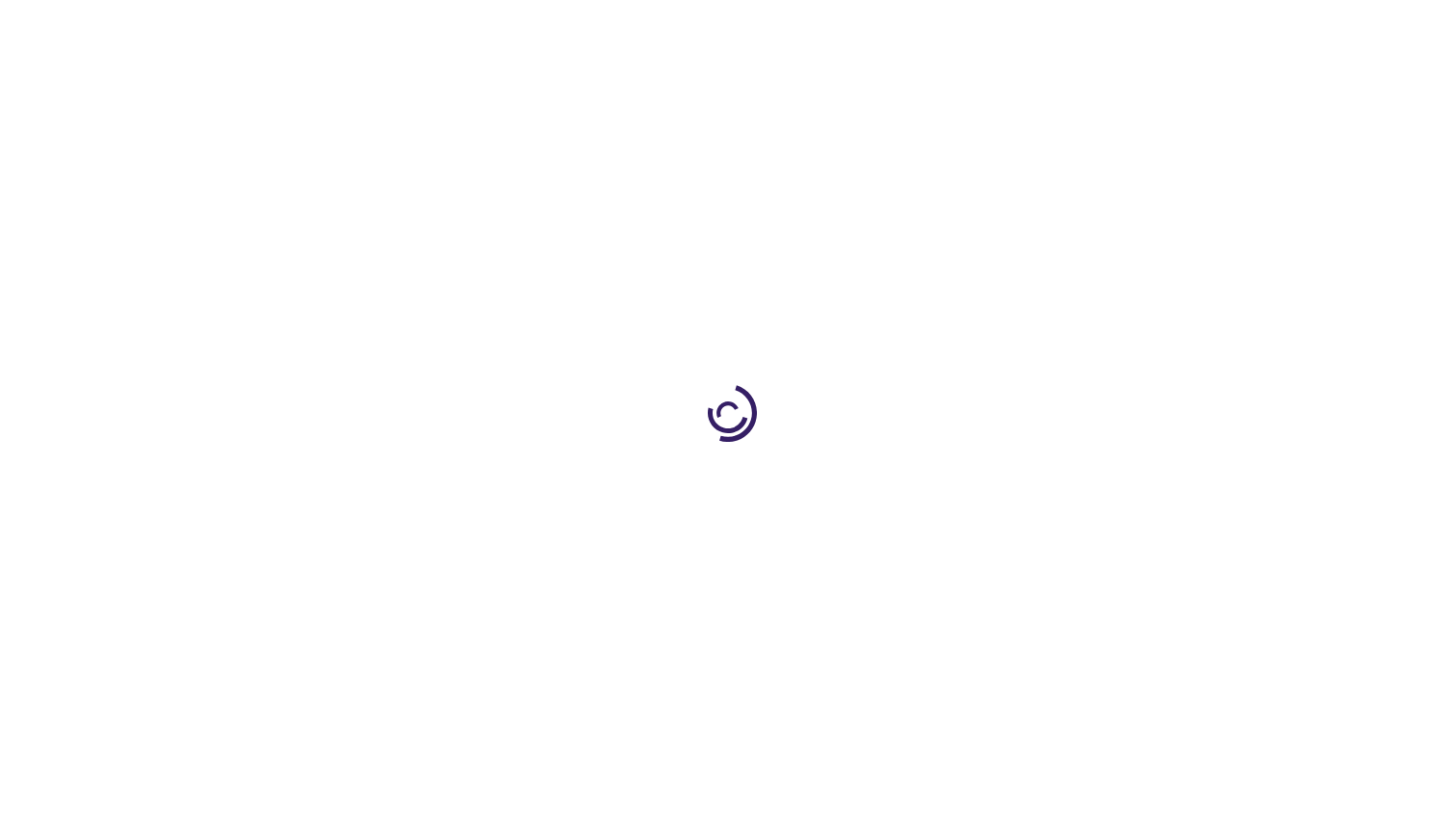 scroll, scrollTop: 0, scrollLeft: 0, axis: both 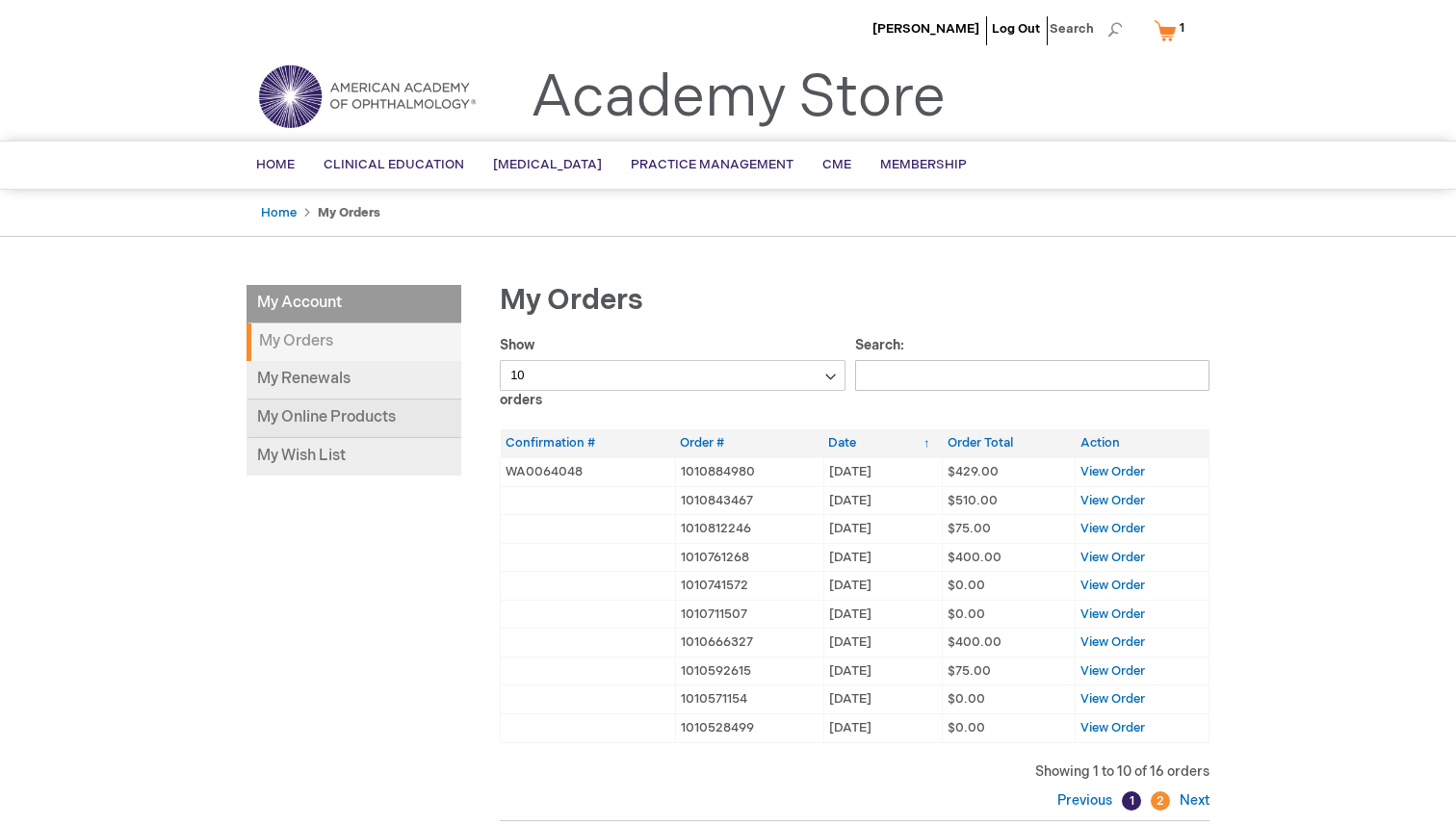 click on "My Online Products" at bounding box center (353, 419) 